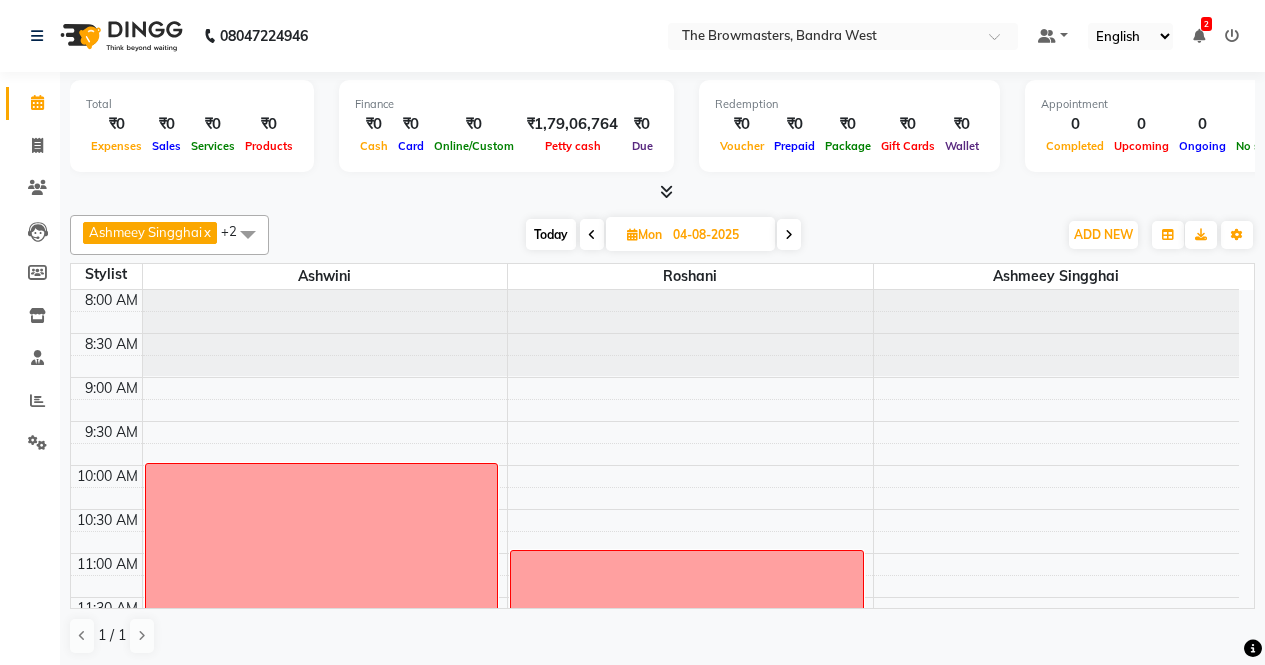 scroll, scrollTop: 0, scrollLeft: 0, axis: both 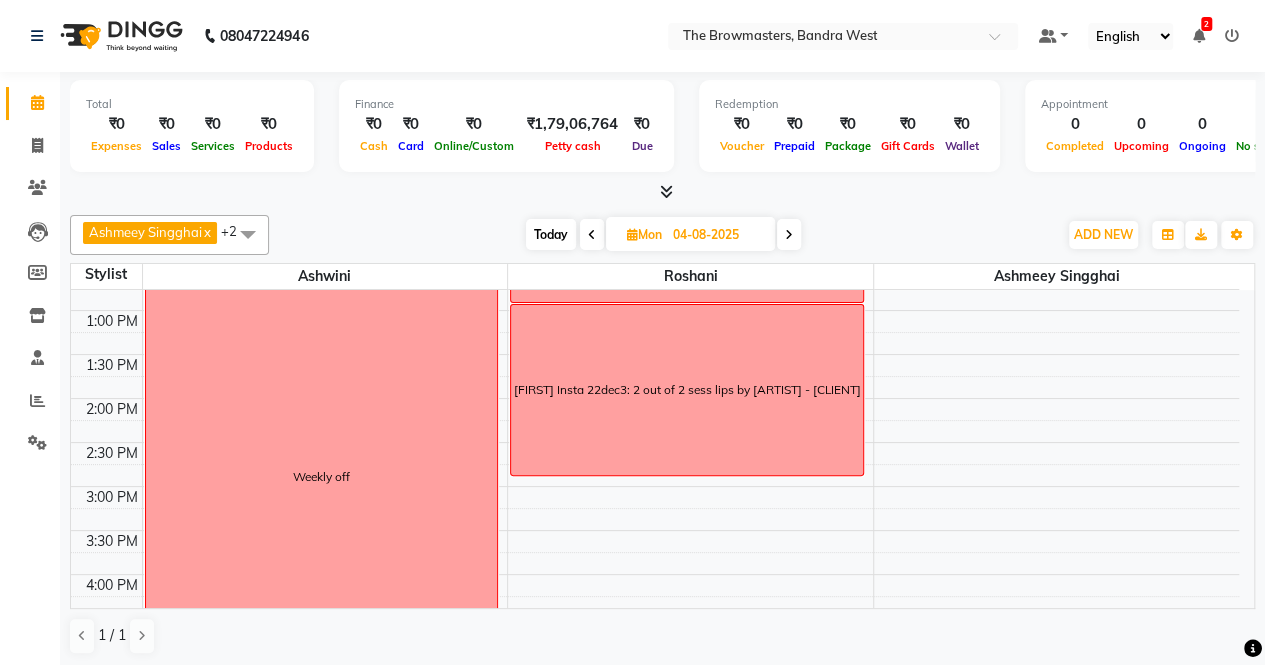 click on "Today" at bounding box center [551, 234] 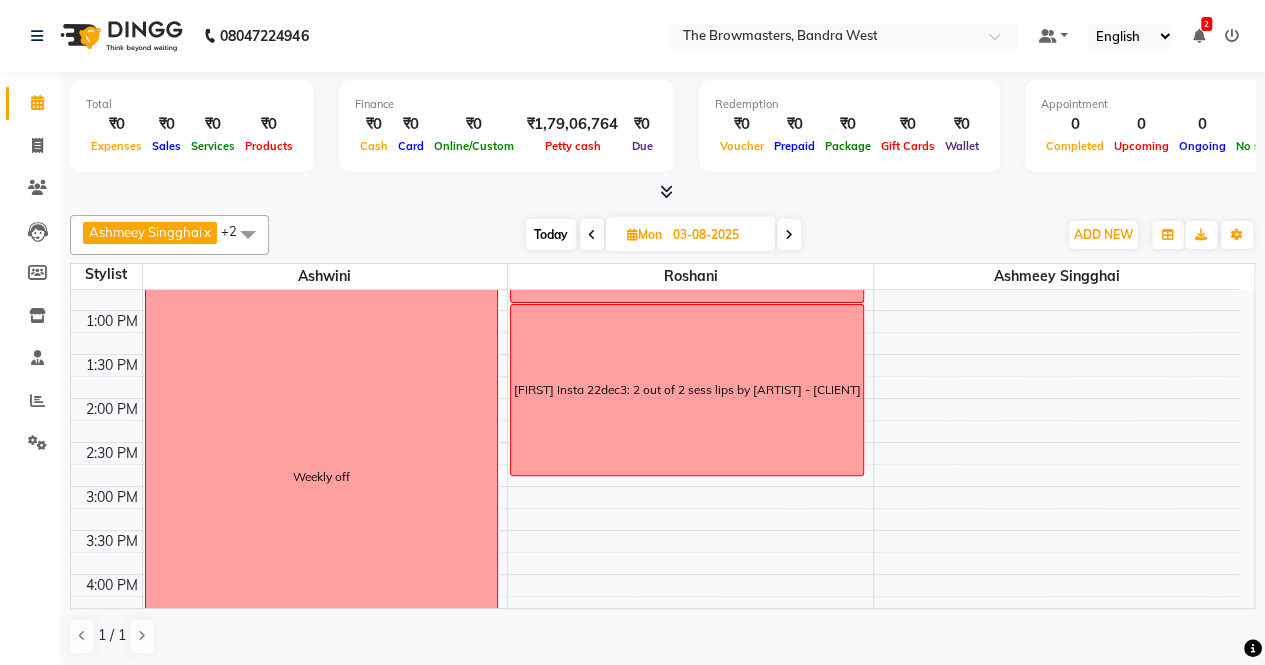 scroll, scrollTop: 435, scrollLeft: 0, axis: vertical 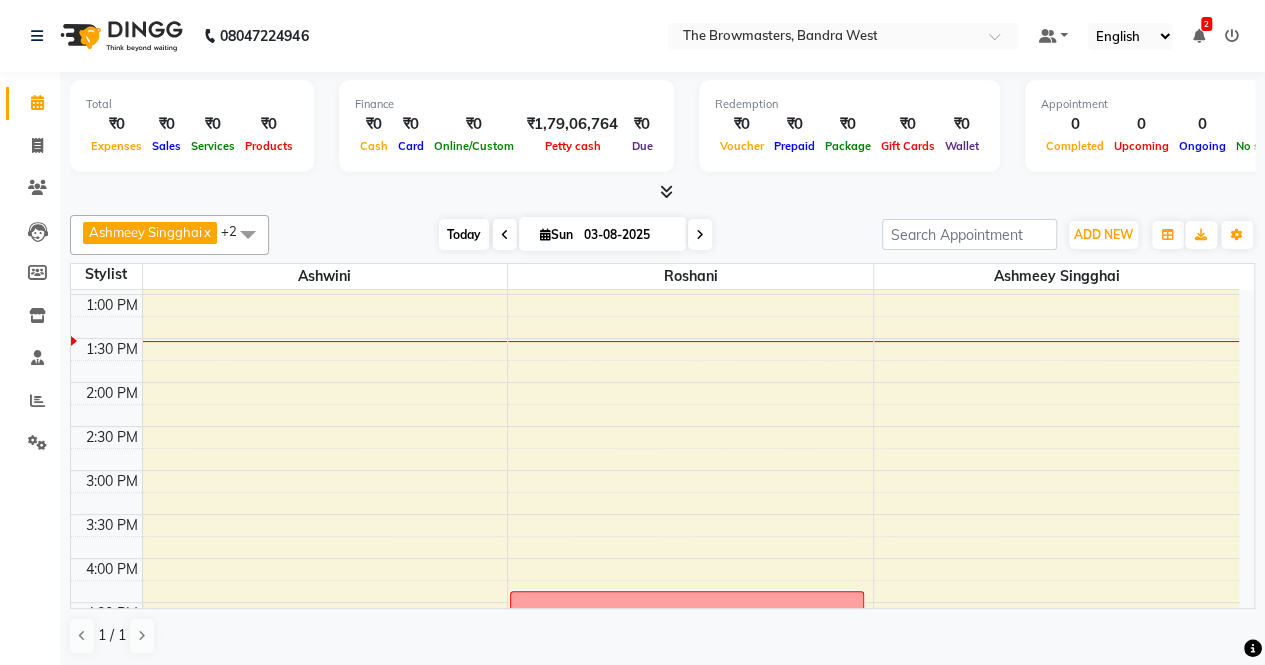 click on "Today" at bounding box center (464, 234) 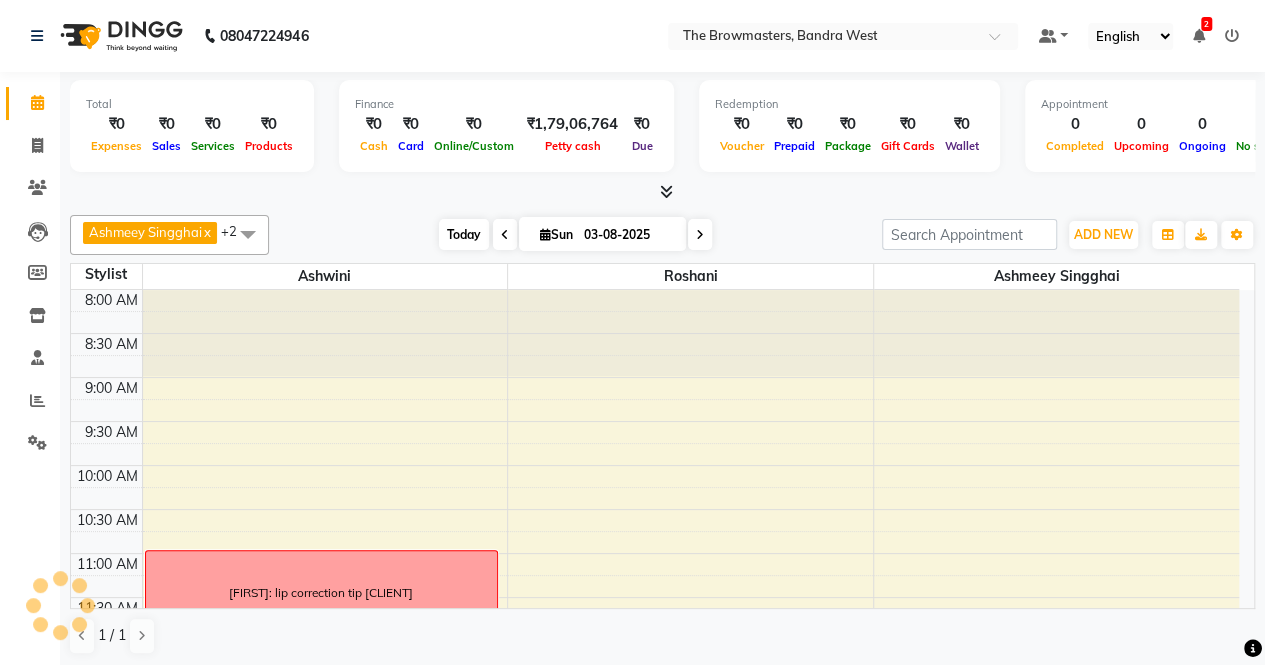 scroll, scrollTop: 435, scrollLeft: 0, axis: vertical 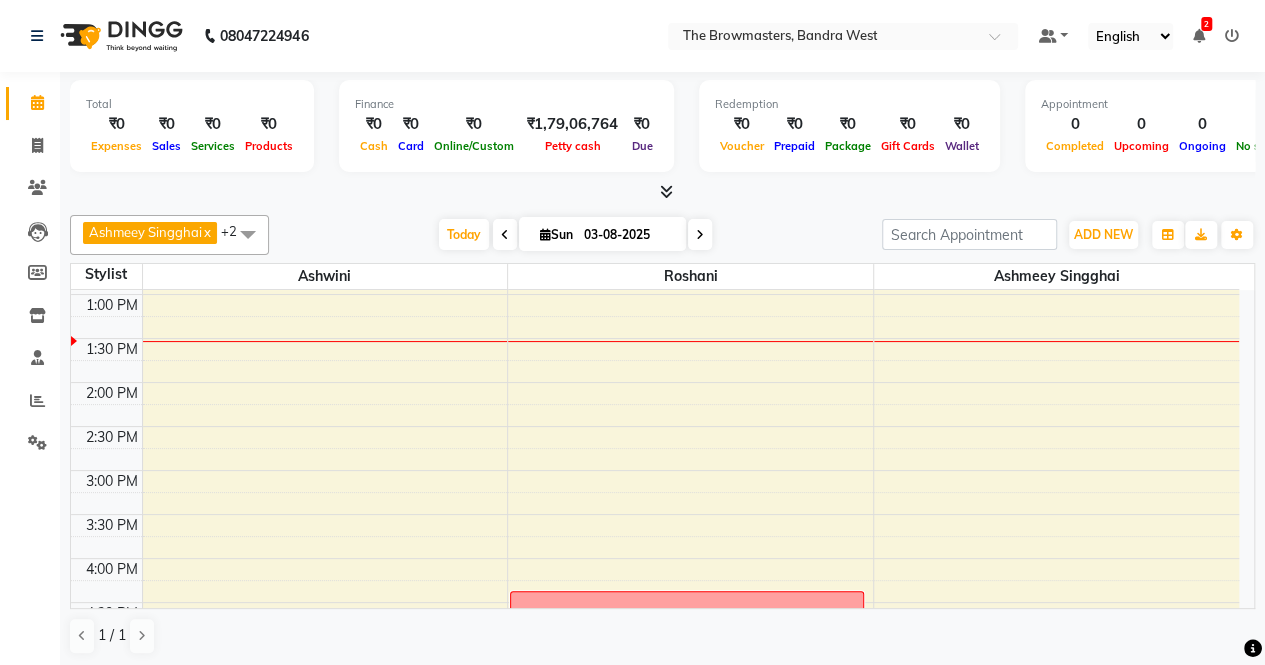 click on "03-08-2025" at bounding box center [628, 235] 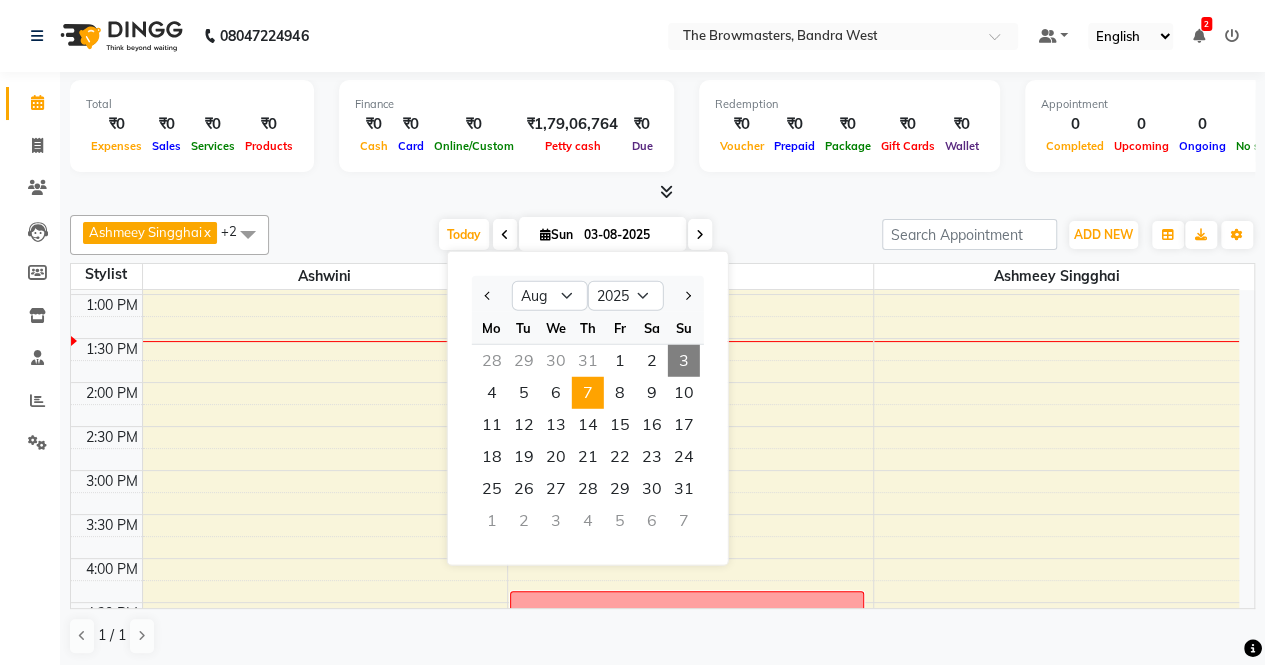 click on "7" at bounding box center [588, 393] 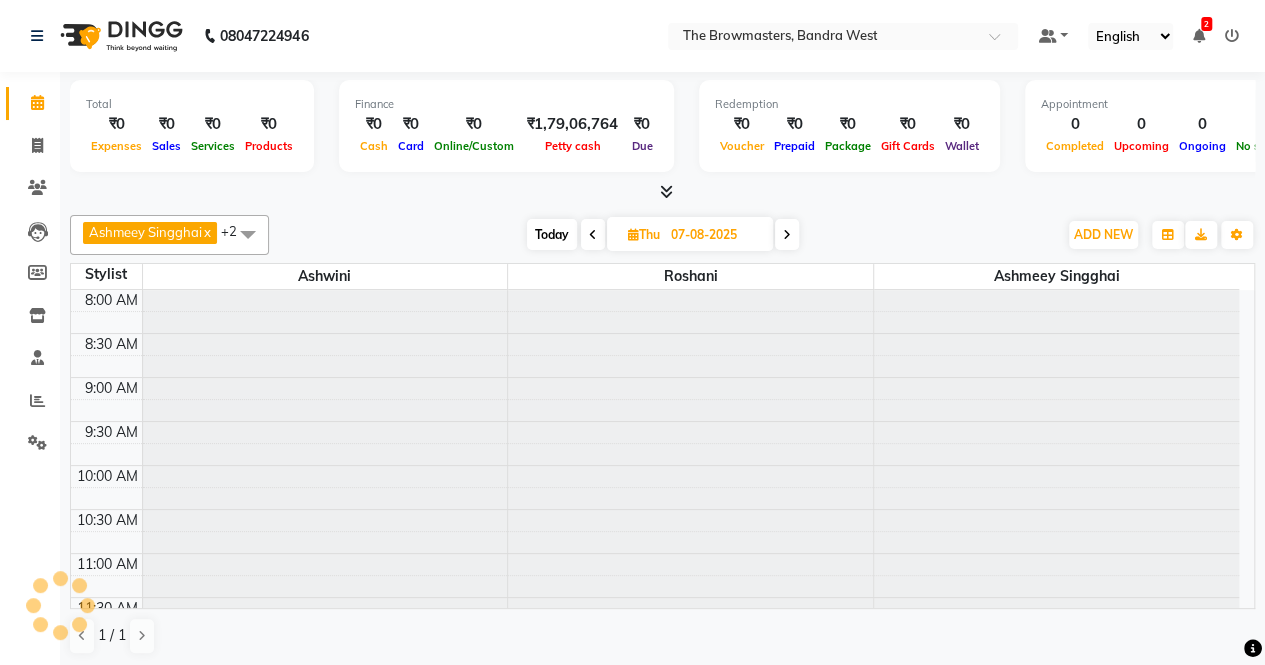scroll, scrollTop: 435, scrollLeft: 0, axis: vertical 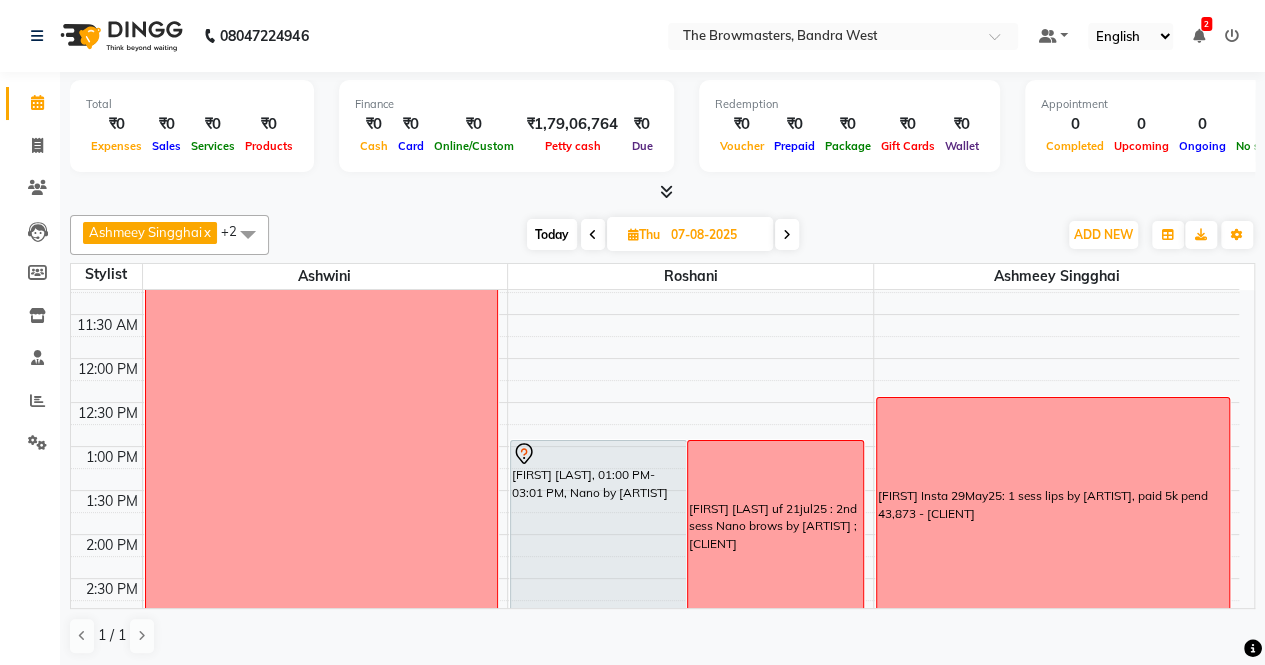 click on "[FIRST] Insta 29May25: 1 sess lips by [ARTIST], paid 5k pend 43,873 - [CLIENT]" at bounding box center (1053, 505) 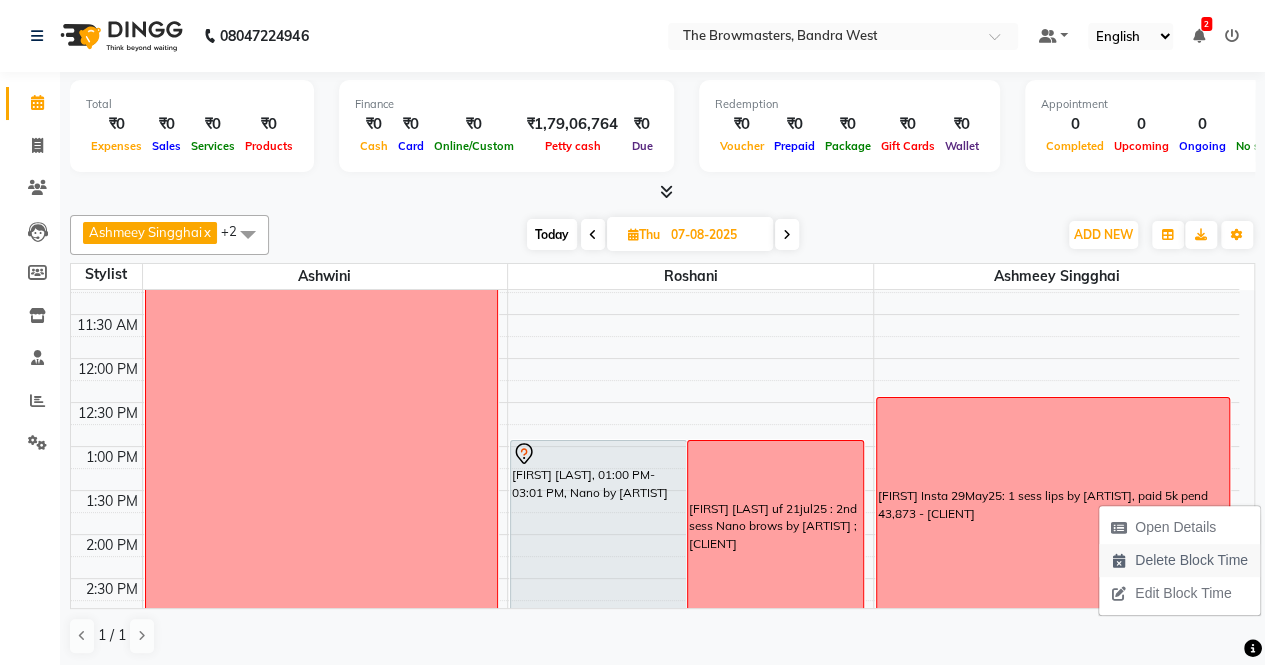 click on "Delete Block Time" at bounding box center [1191, 560] 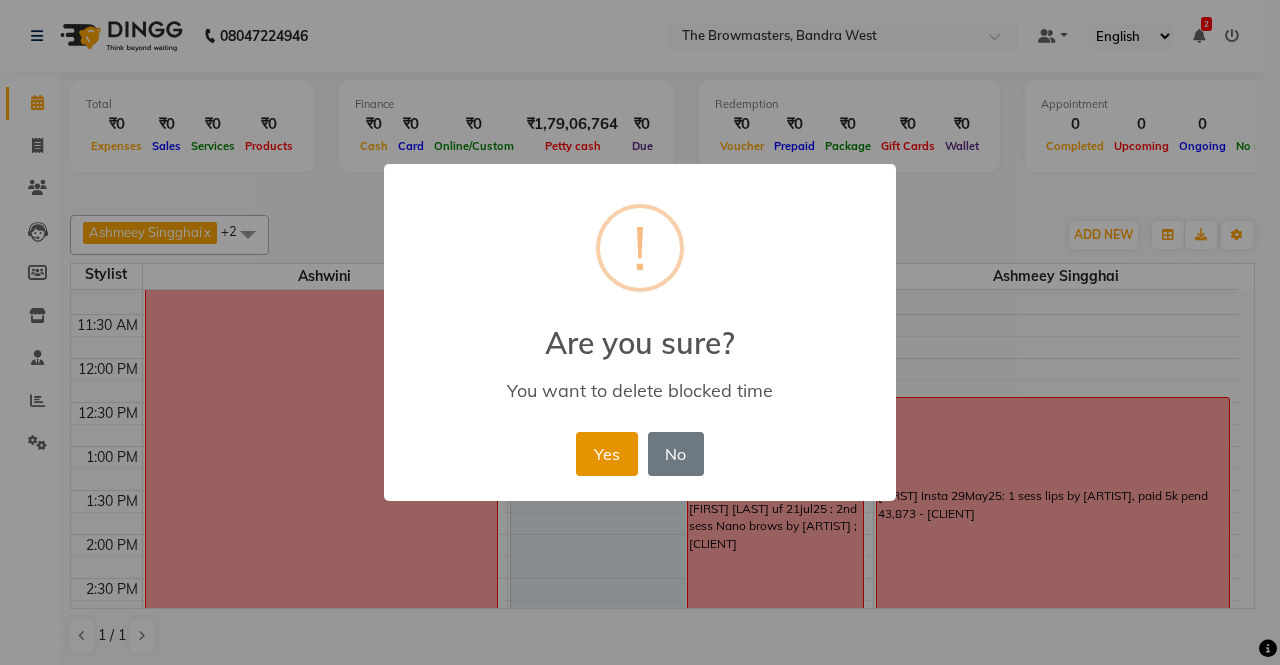click on "Yes" at bounding box center (606, 454) 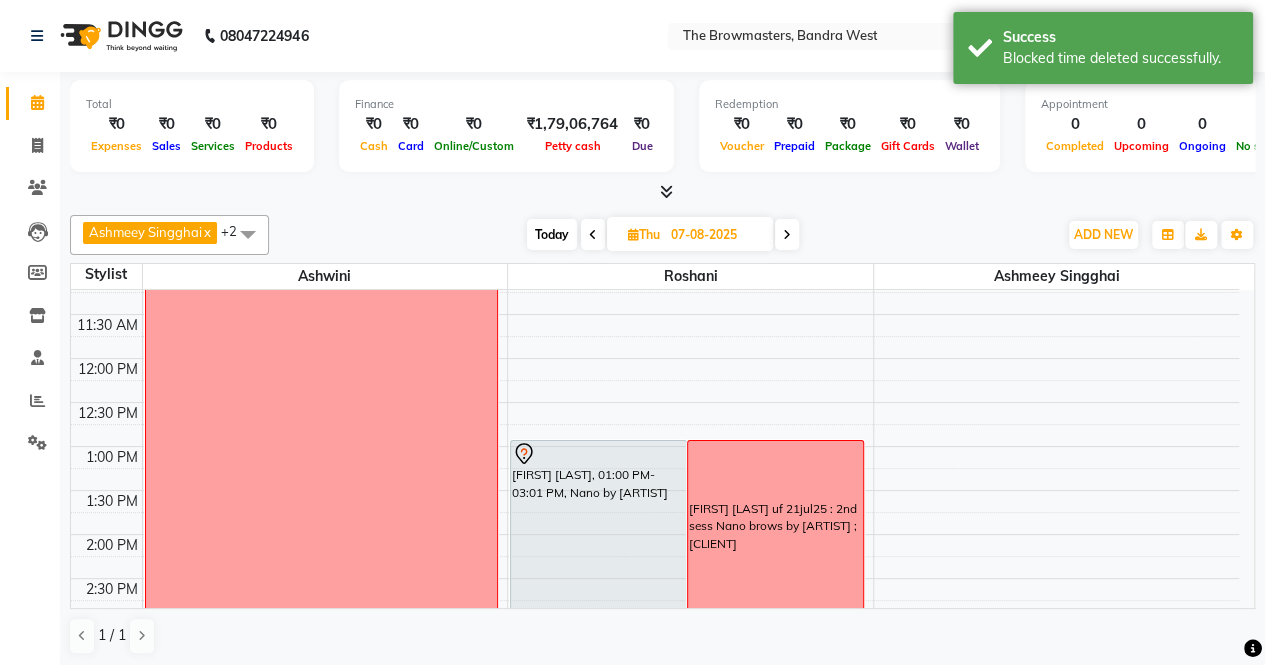 click on "07-08-2025" at bounding box center (715, 235) 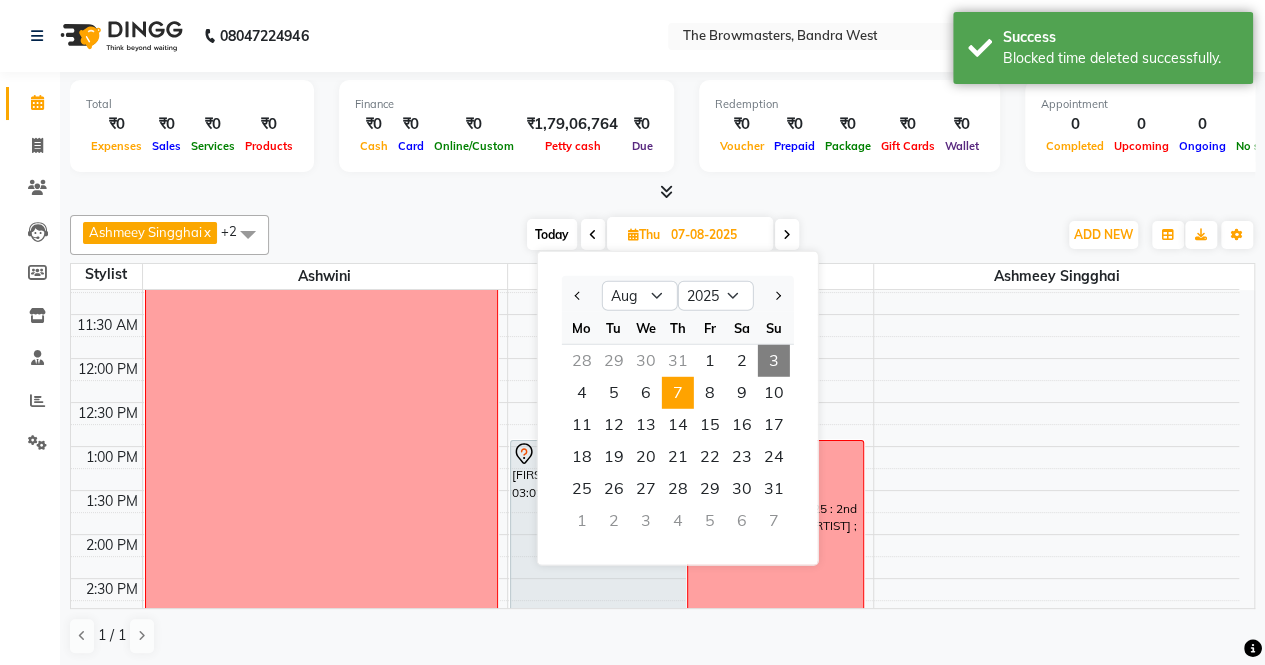 click on "07-08-2025" at bounding box center (715, 235) 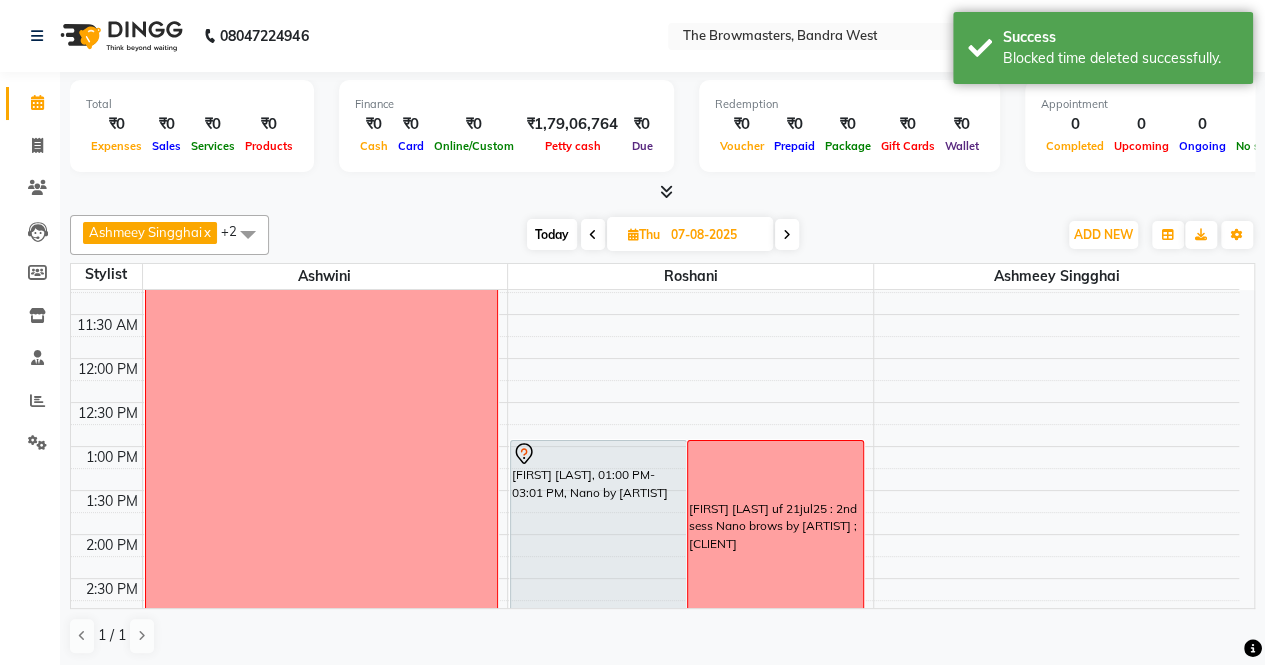 click on "07-08-2025" at bounding box center [715, 235] 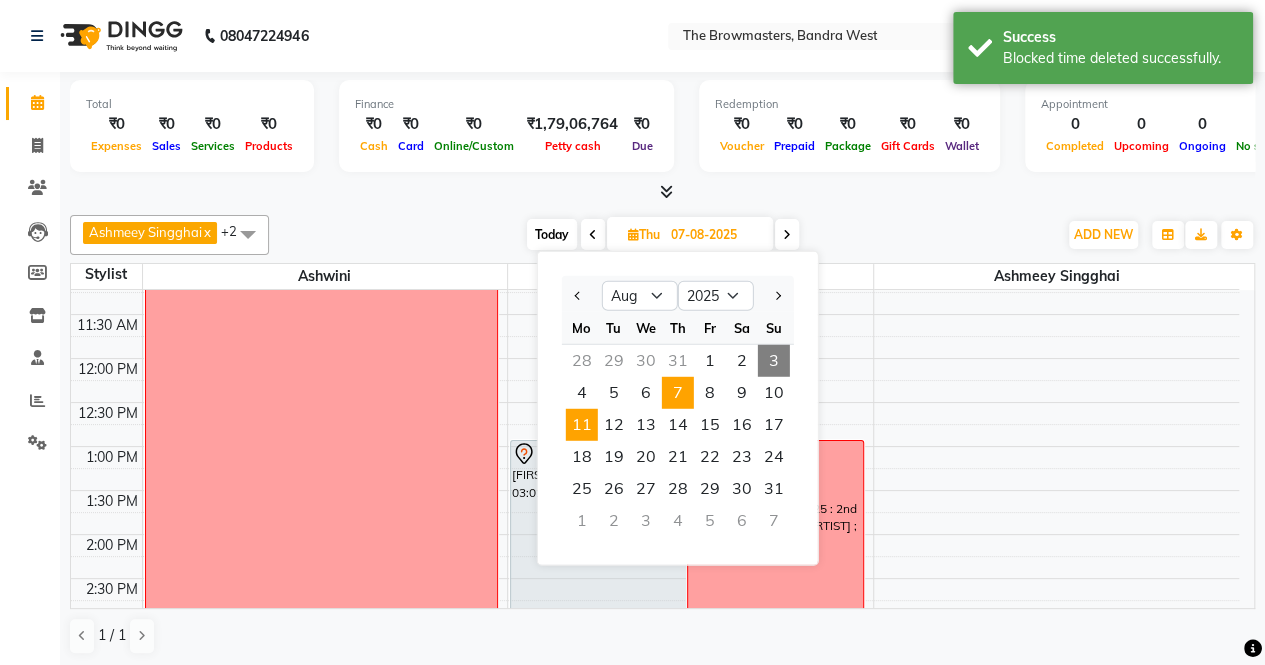 click on "11" at bounding box center (582, 425) 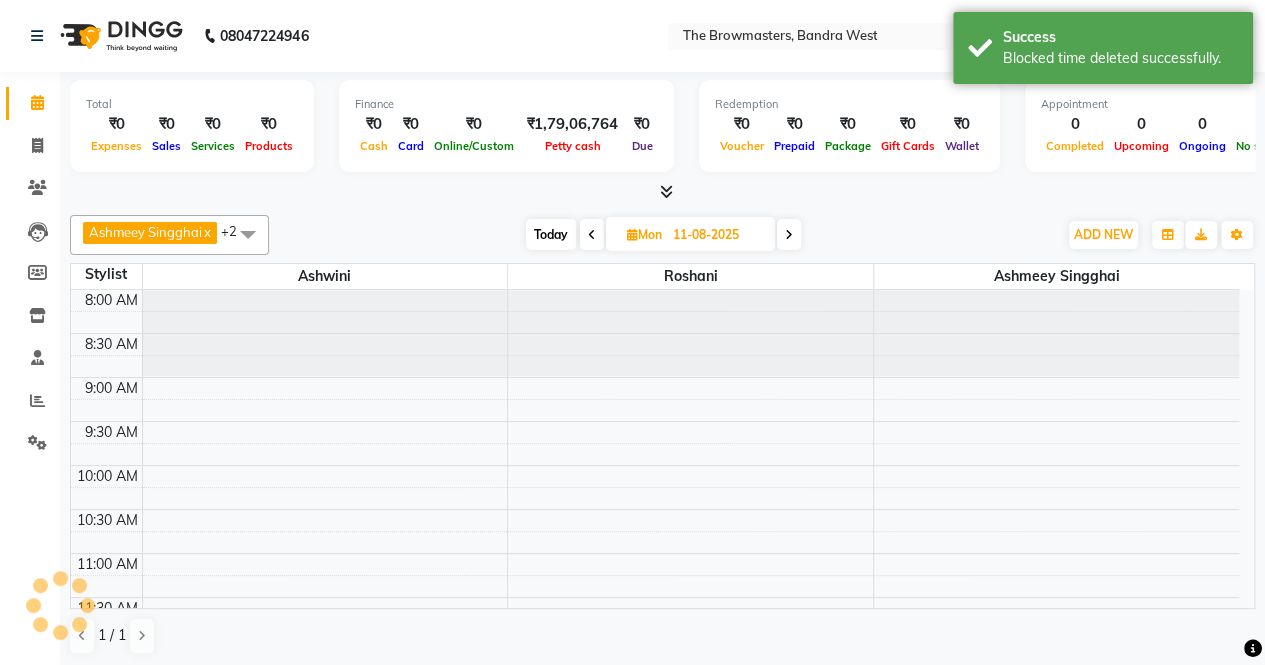 scroll, scrollTop: 435, scrollLeft: 0, axis: vertical 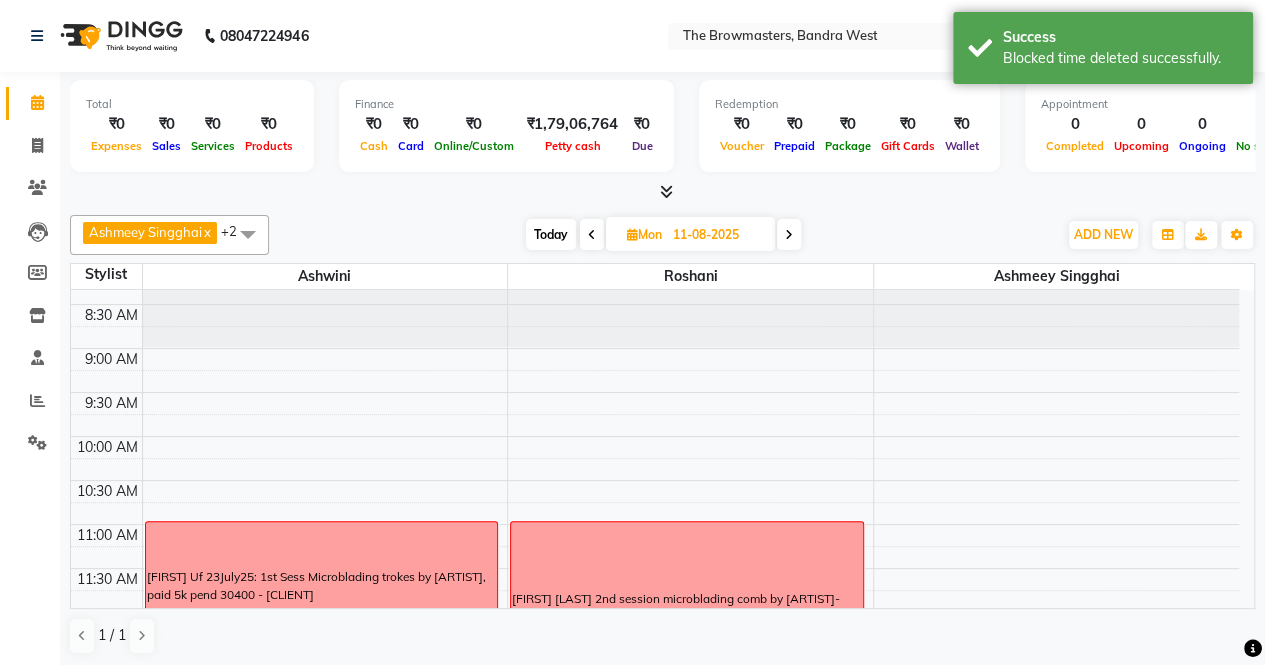 click on "Today  Mon 11-08-2025" at bounding box center (663, 235) 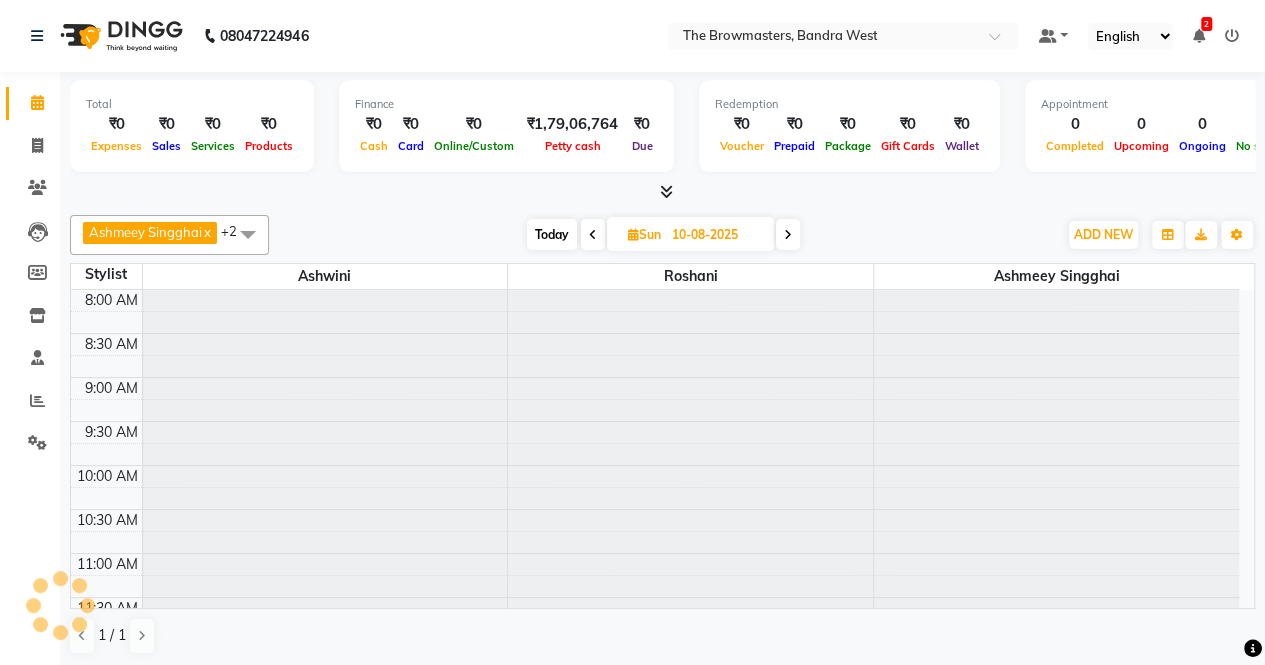 scroll, scrollTop: 434, scrollLeft: 0, axis: vertical 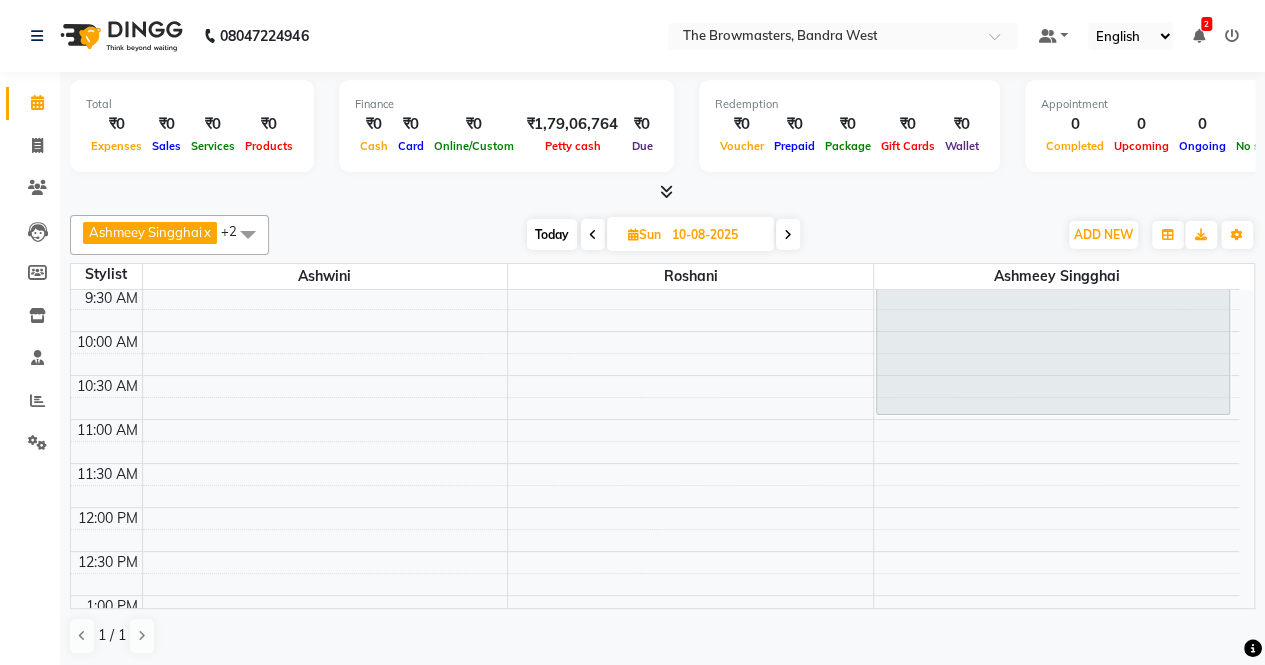 click at bounding box center [593, 234] 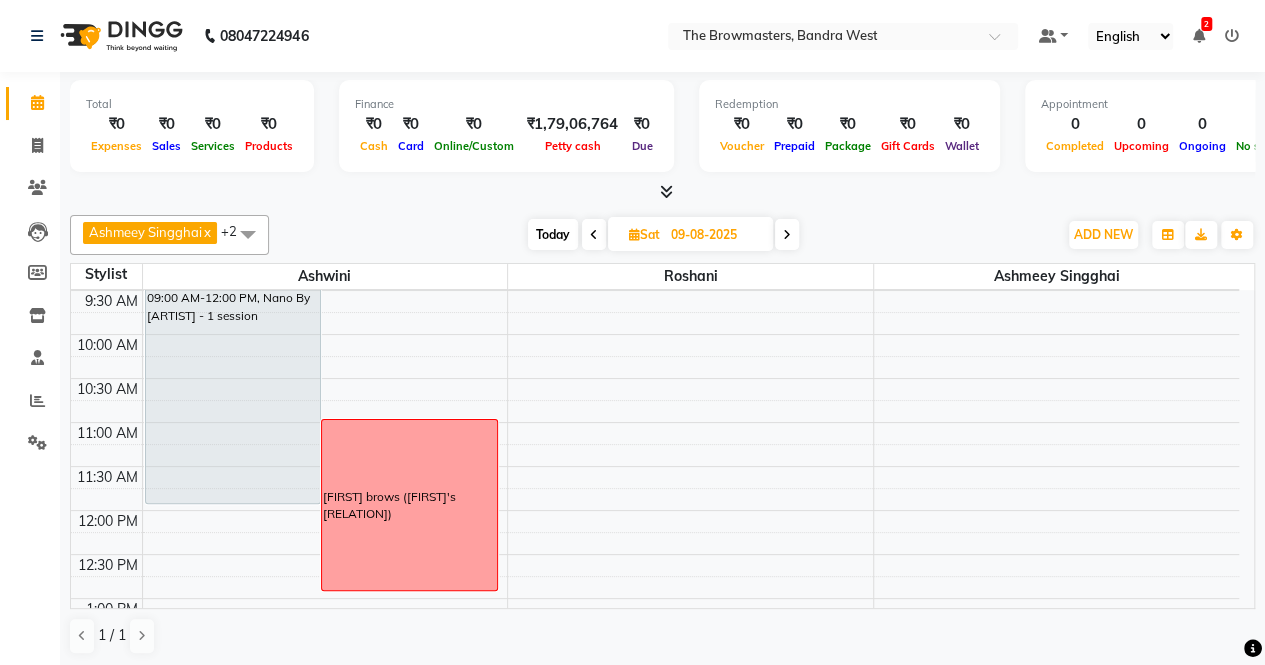 scroll, scrollTop: 120, scrollLeft: 0, axis: vertical 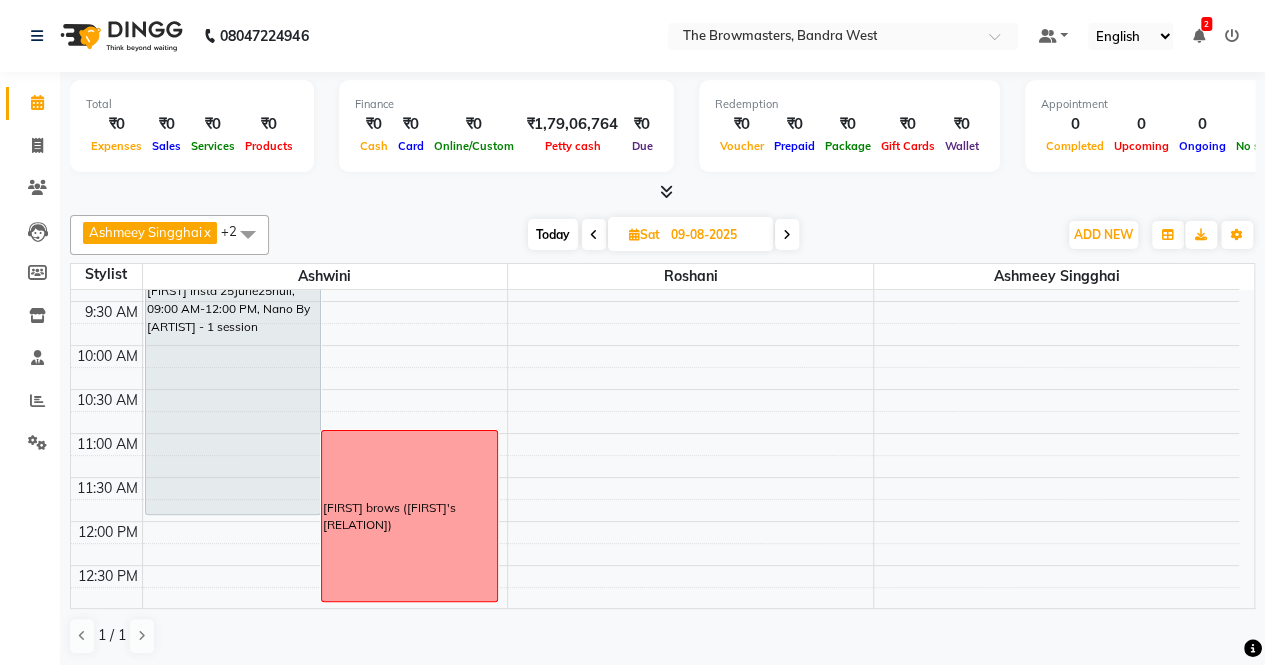 click at bounding box center (594, 234) 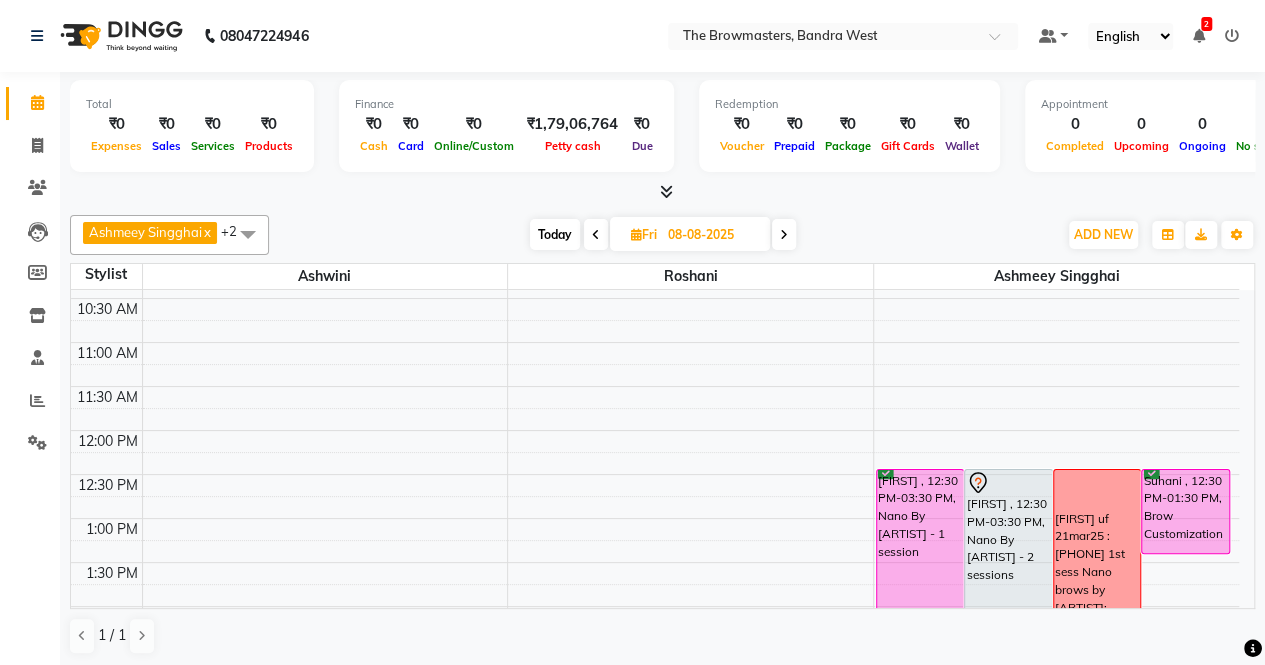 scroll, scrollTop: 196, scrollLeft: 0, axis: vertical 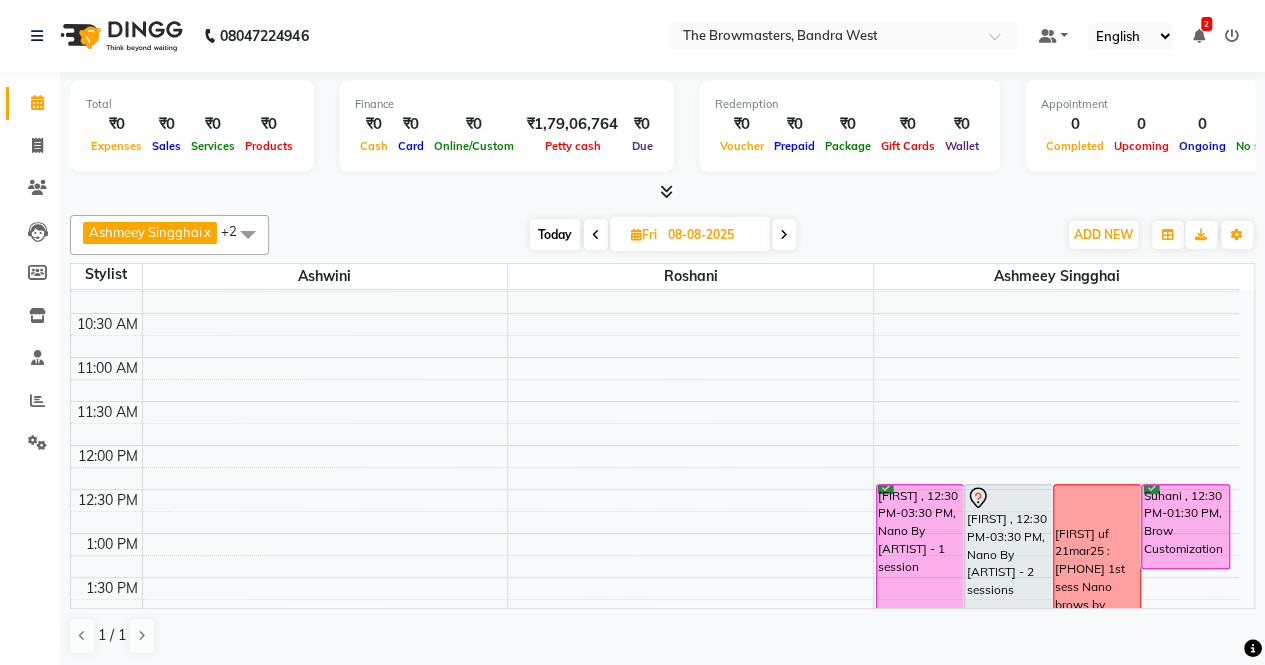 click on "[ARTIST] [LAST] x [ARTIST] x [ARTIST]" at bounding box center (662, 235) 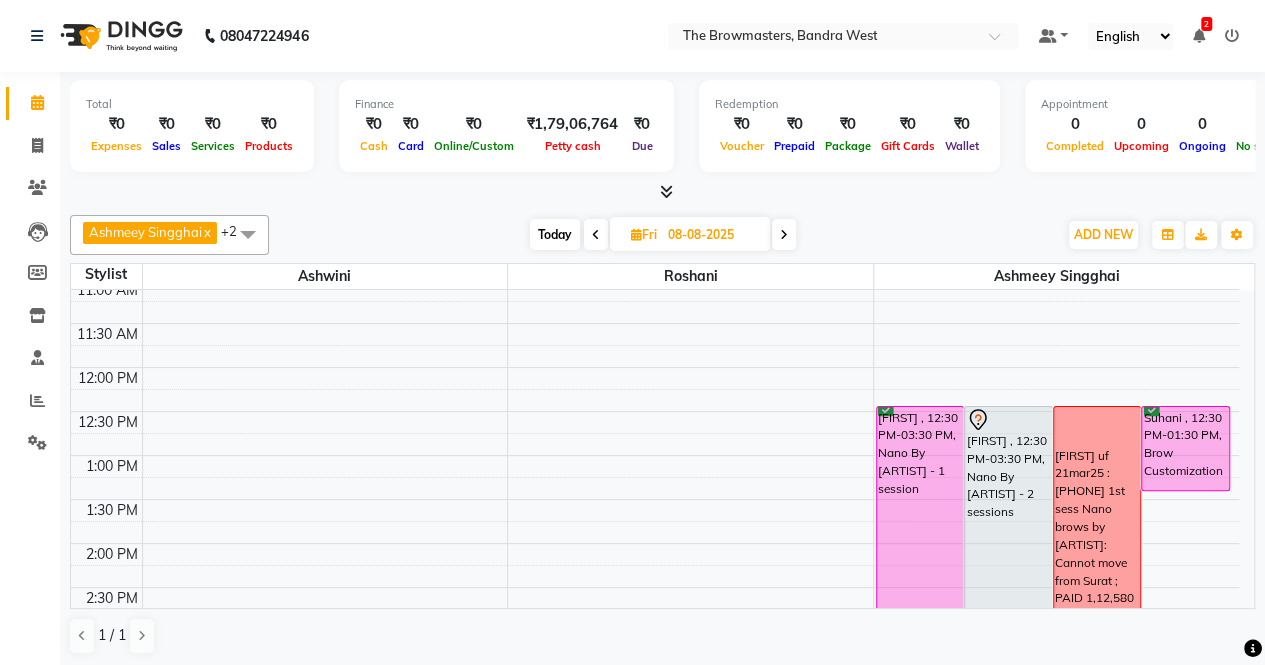 scroll, scrollTop: 300, scrollLeft: 0, axis: vertical 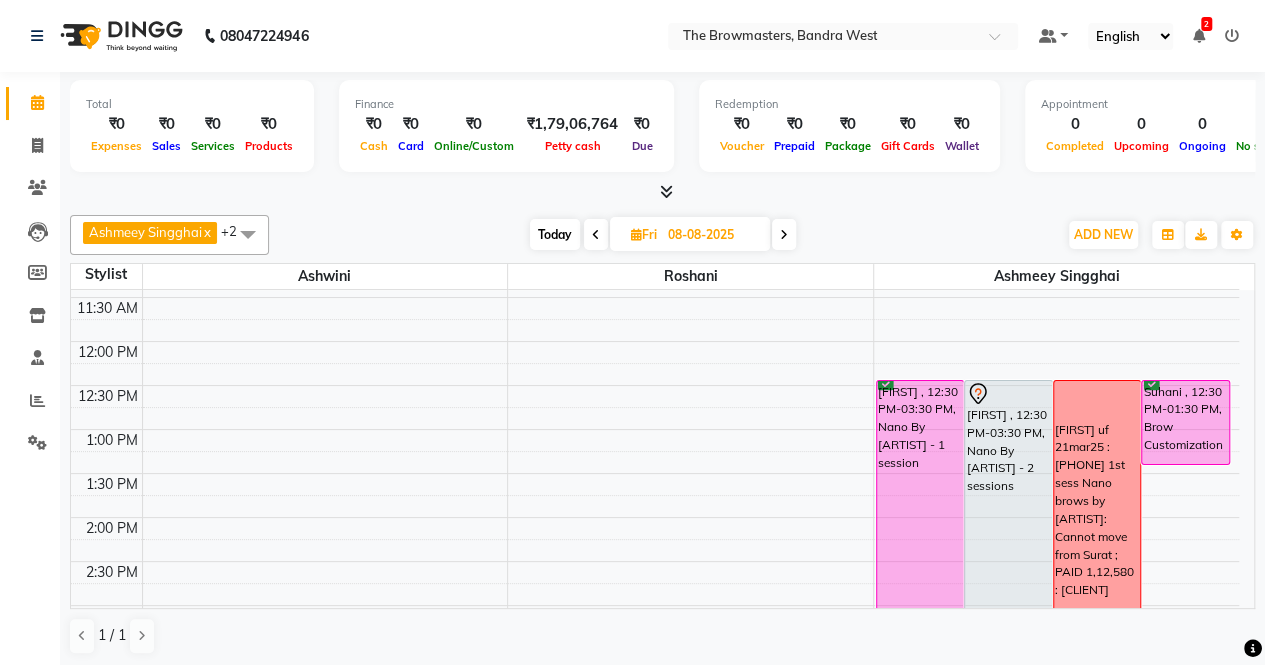click at bounding box center (596, 234) 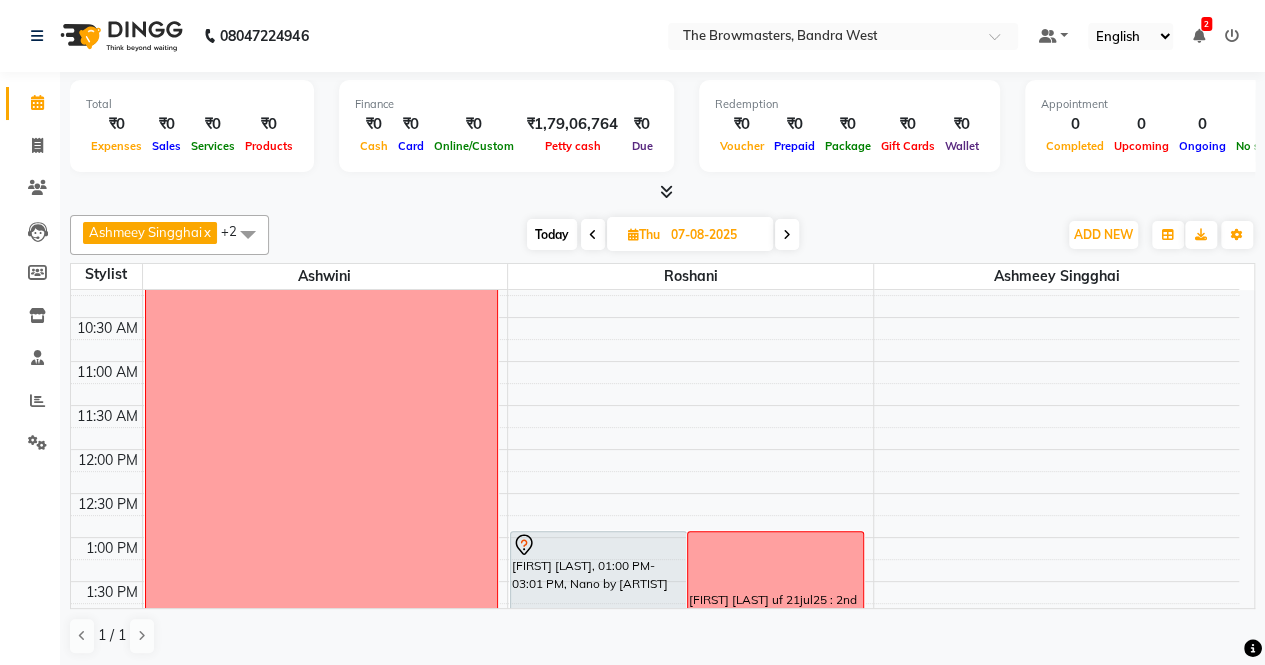 scroll, scrollTop: 470, scrollLeft: 0, axis: vertical 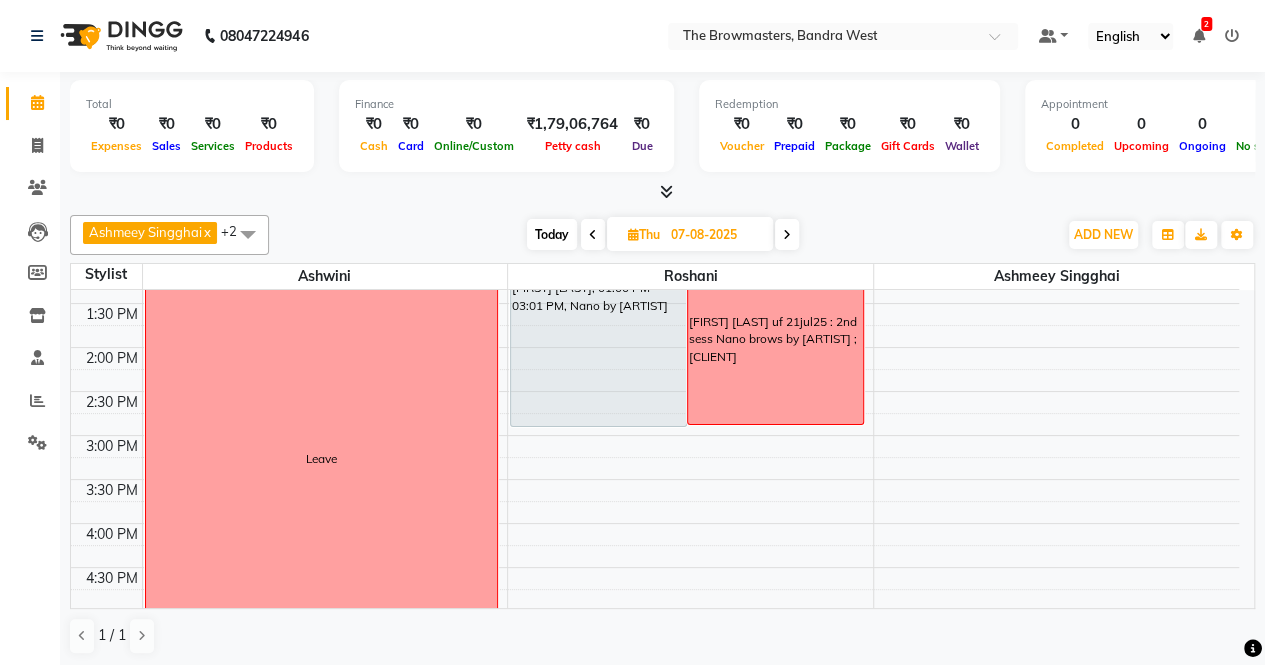 click on "Today  Thu 07-08-2025" at bounding box center [663, 235] 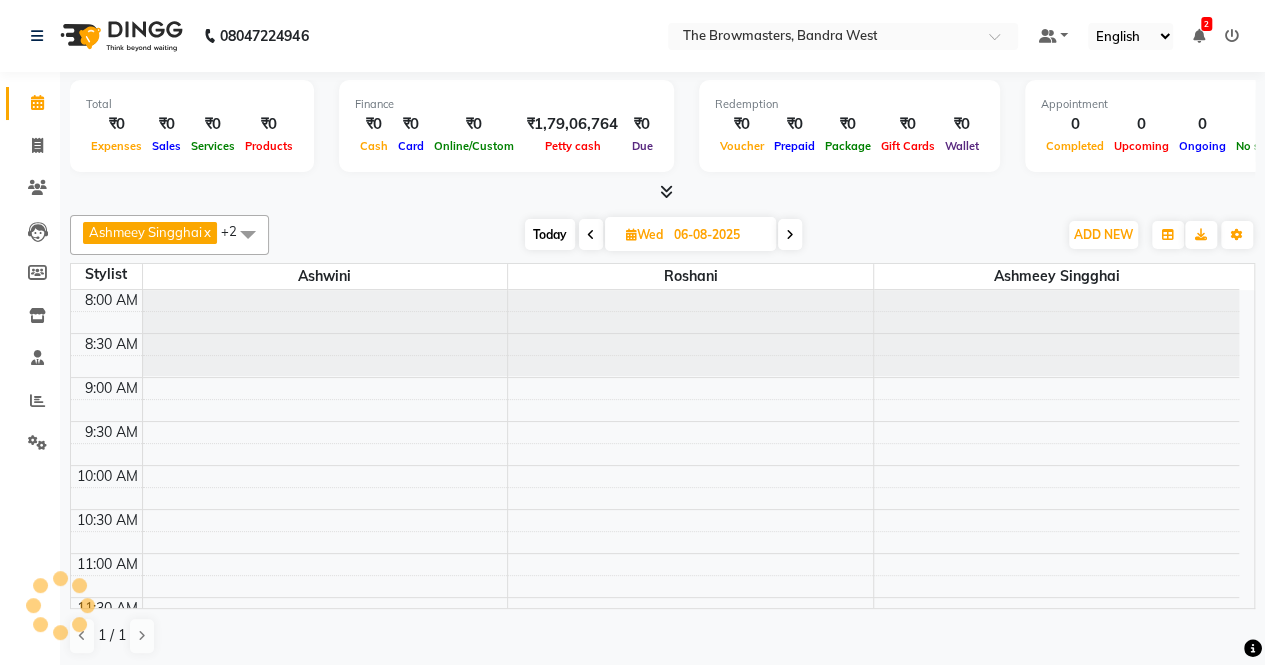 scroll, scrollTop: 434, scrollLeft: 0, axis: vertical 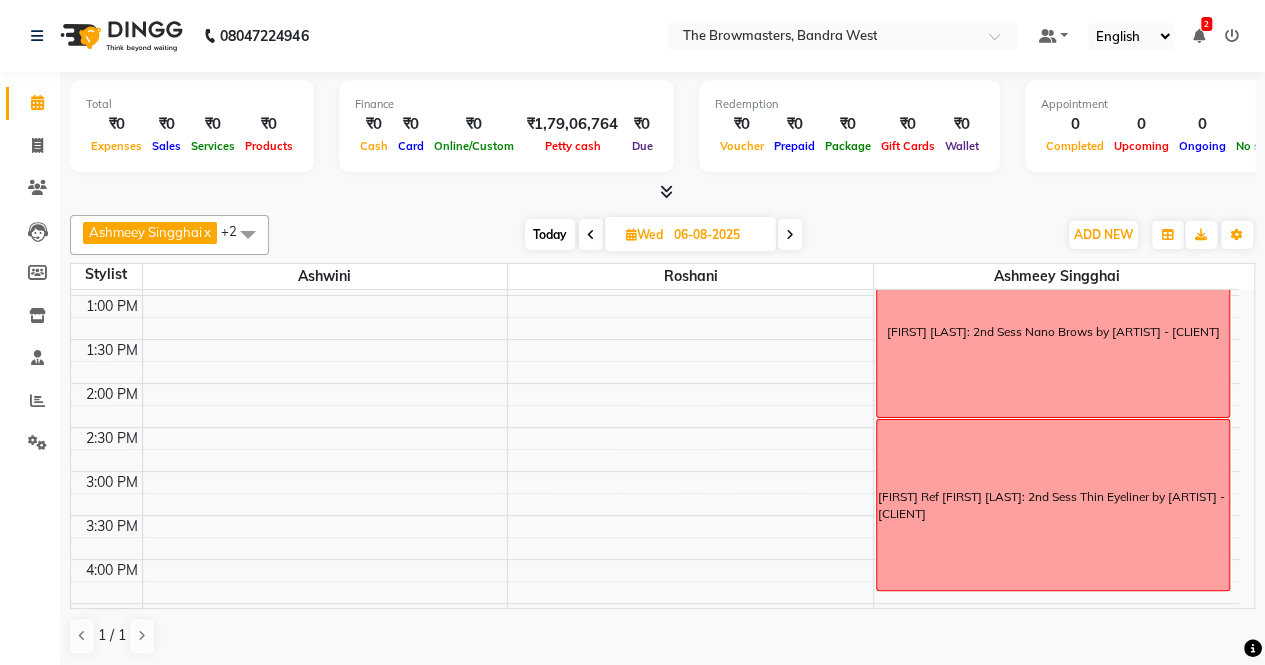 click on "Today" at bounding box center (550, 234) 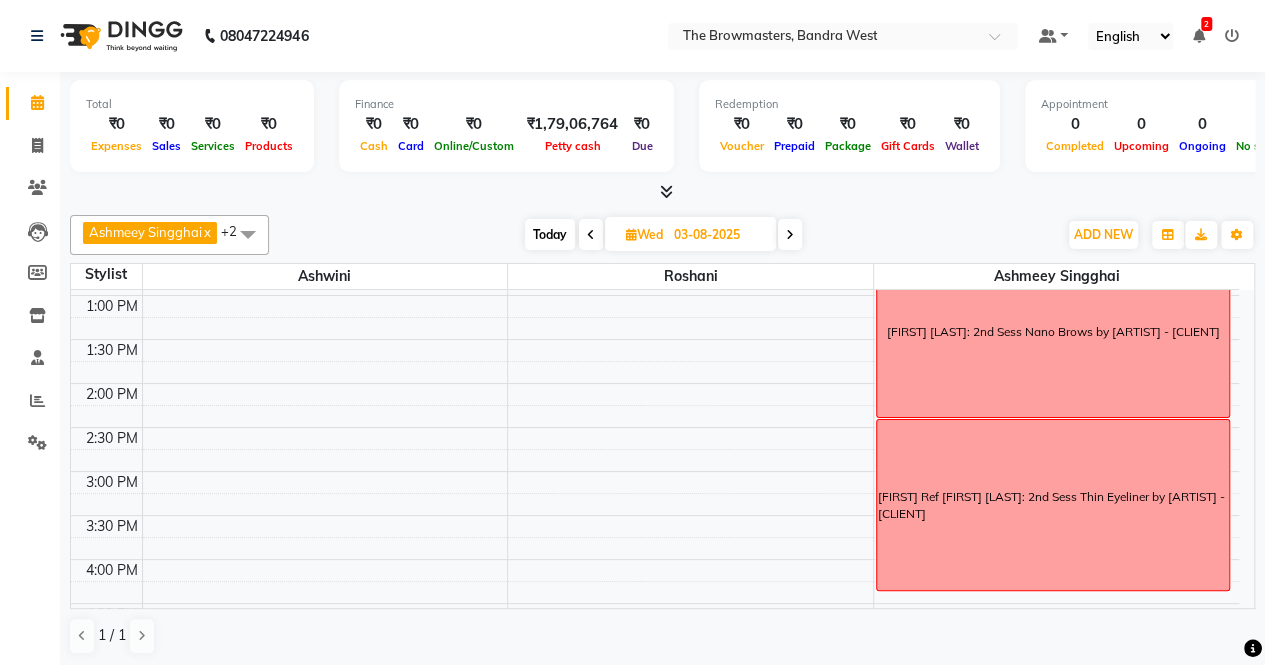 scroll, scrollTop: 434, scrollLeft: 0, axis: vertical 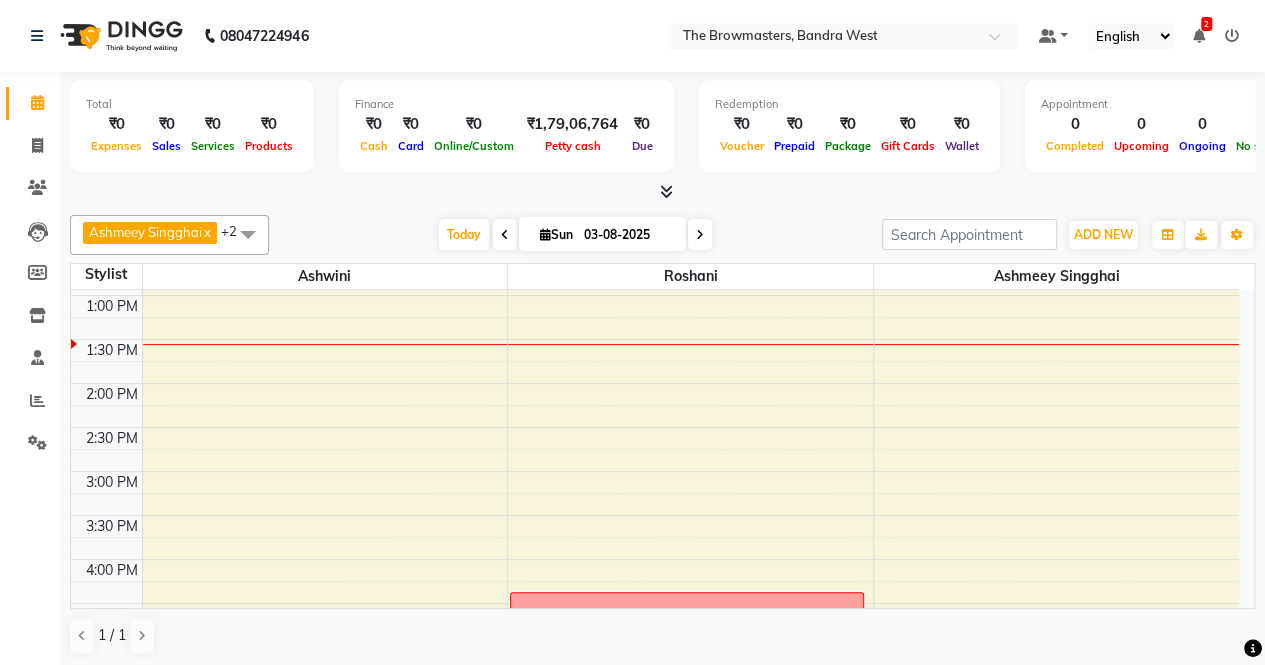 click at bounding box center (700, 234) 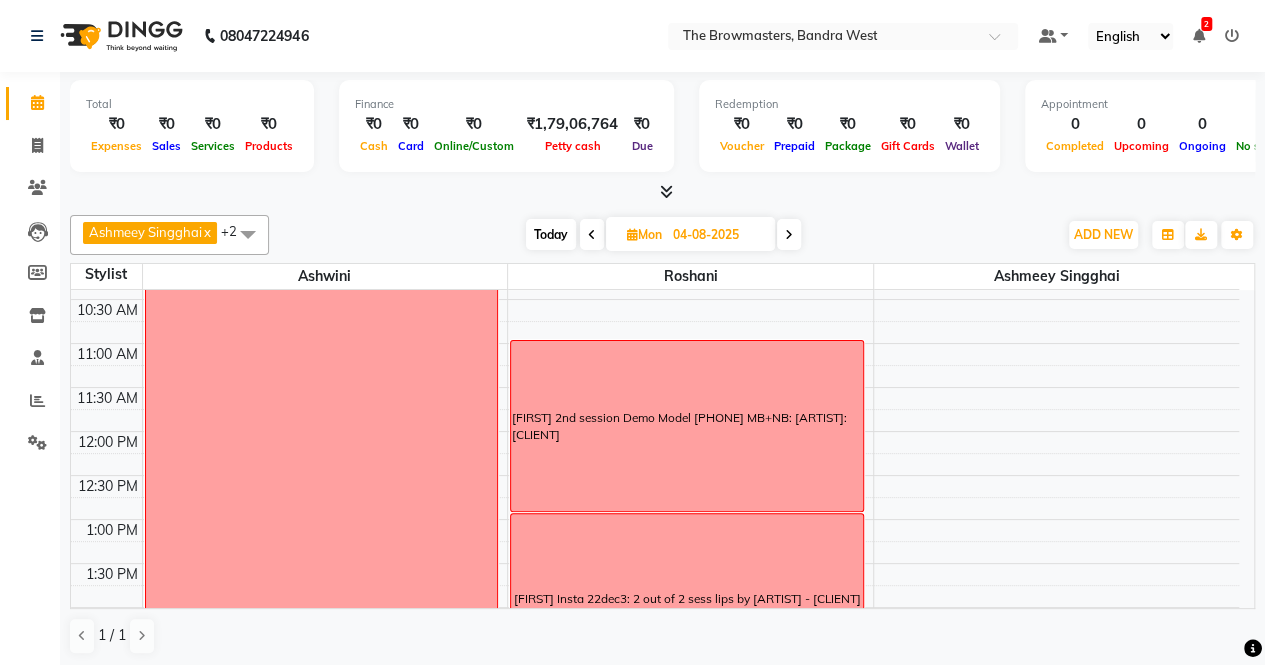 scroll, scrollTop: 208, scrollLeft: 0, axis: vertical 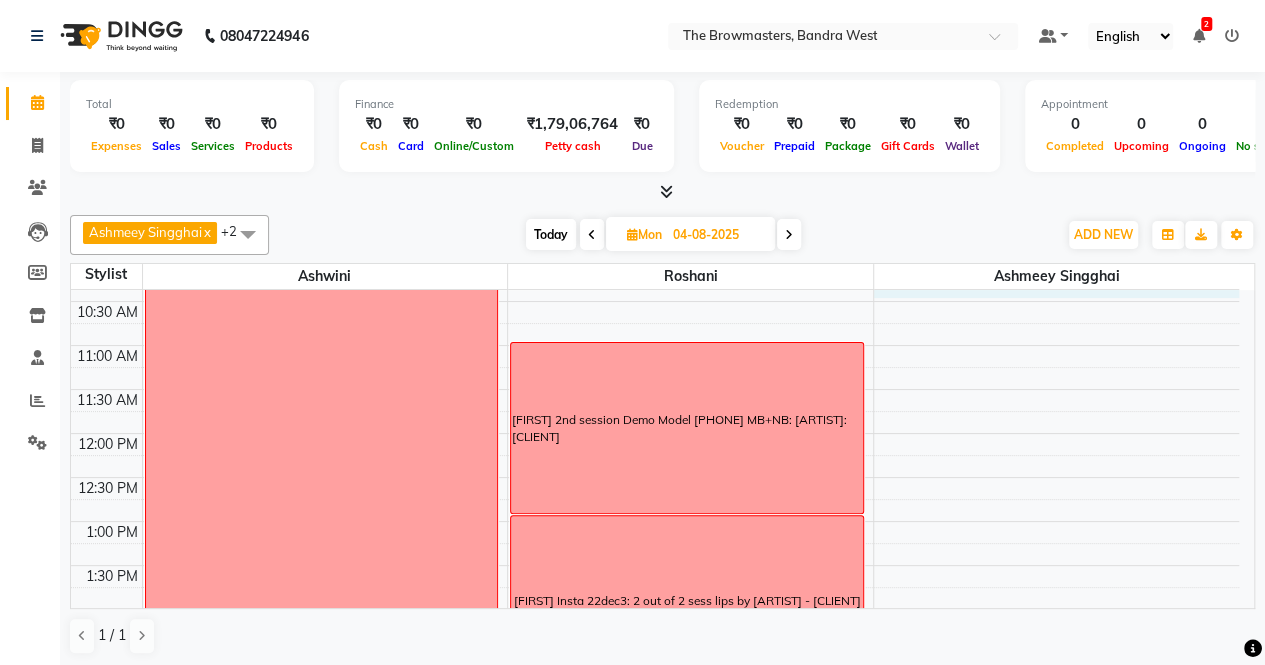 click on "8:00 AM 8:30 AM 9:00 AM 9:30 AM 10:00 AM 10:30 AM 11:00 AM 11:30 AM 12:00 PM 12:30 PM 1:00 PM 1:30 PM 2:00 PM 2:30 PM 3:00 PM 3:30 PM 4:00 PM 4:30 PM 5:00 PM 5:30 PM 6:00 PM 6:30 PM 7:00 PM 7:30 PM 8:00 PM 8:30 PM  Weekly off   [FIRST] 2nd session Demo Model [PHONE] MB+NB: [ARTIST]: [CLIENT]   [FIRST] Insta 22dec3: 2 out of 2 sess lips by [ARTIST] - [CLIENT]" at bounding box center (655, 653) 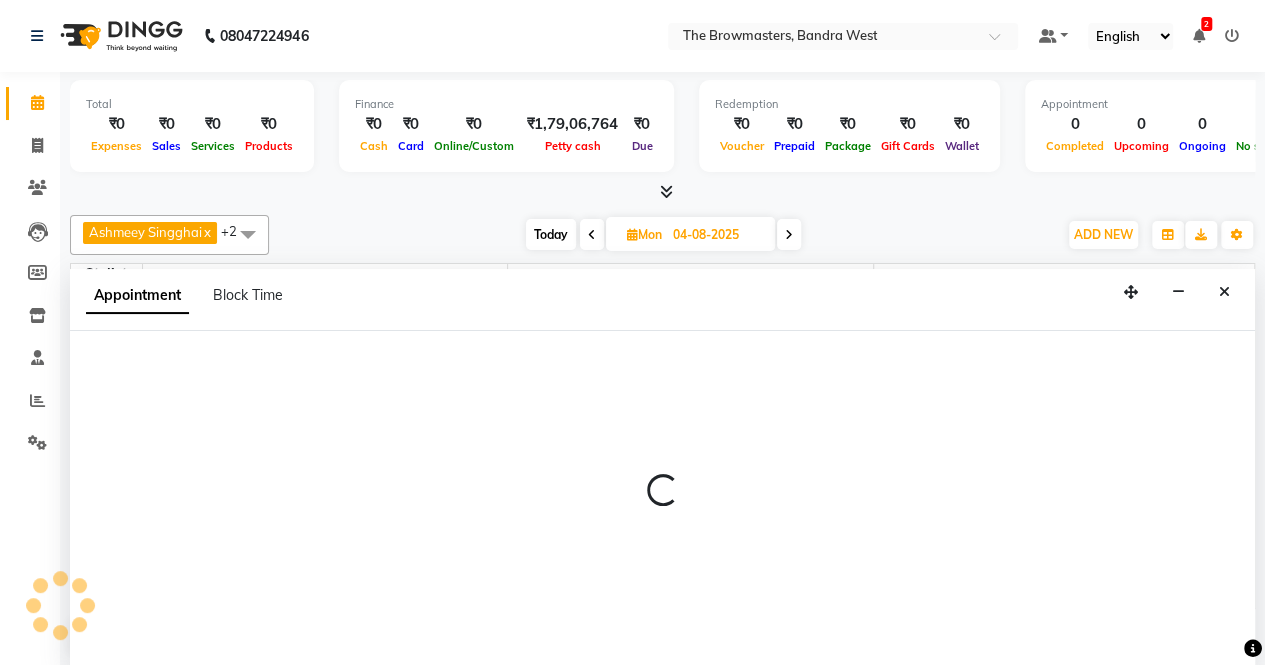 scroll, scrollTop: 0, scrollLeft: 0, axis: both 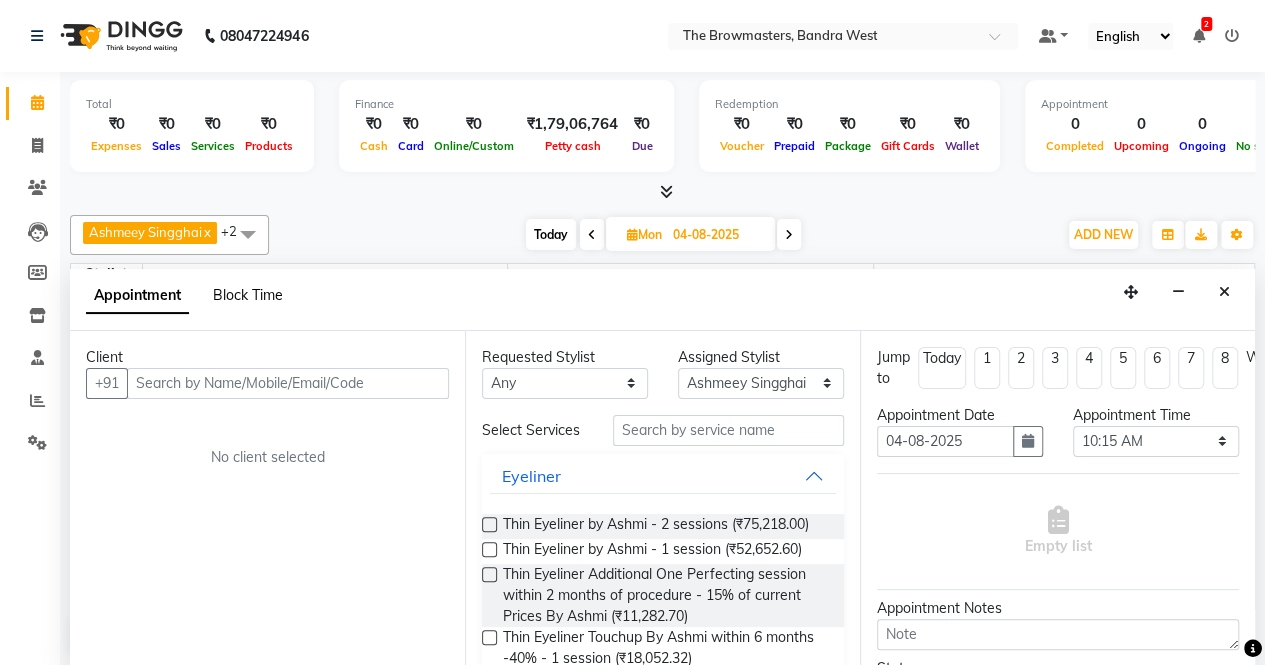 click on "Block Time" at bounding box center (248, 295) 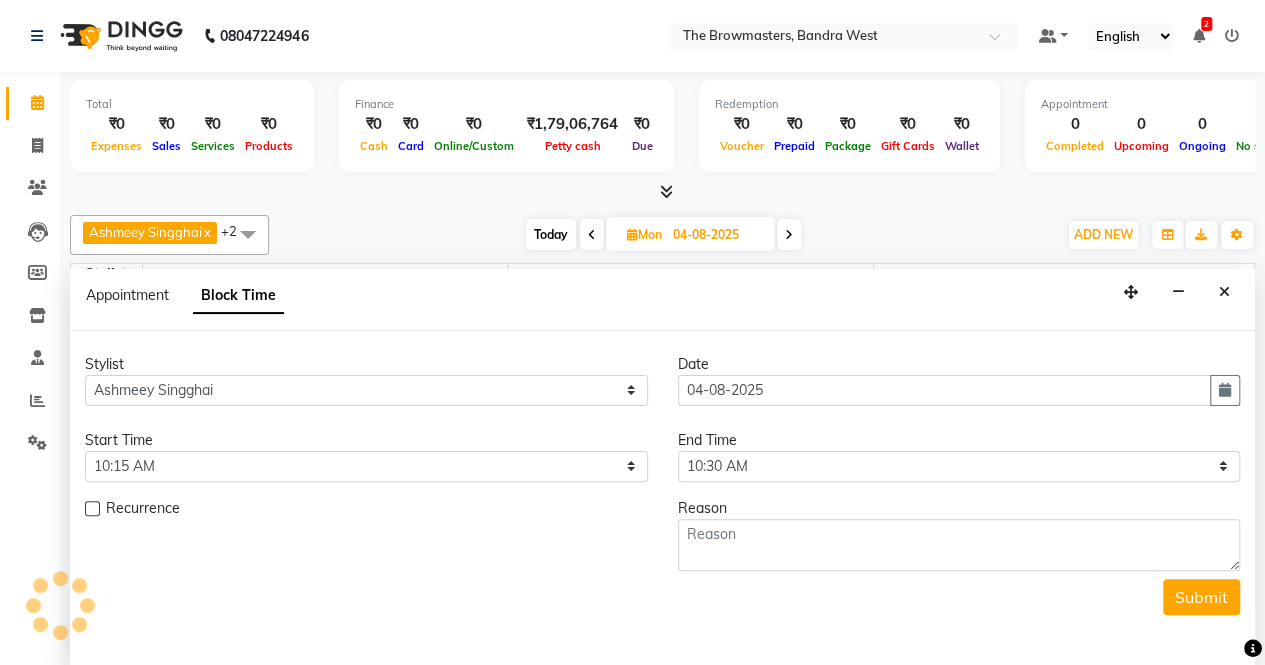scroll, scrollTop: 435, scrollLeft: 0, axis: vertical 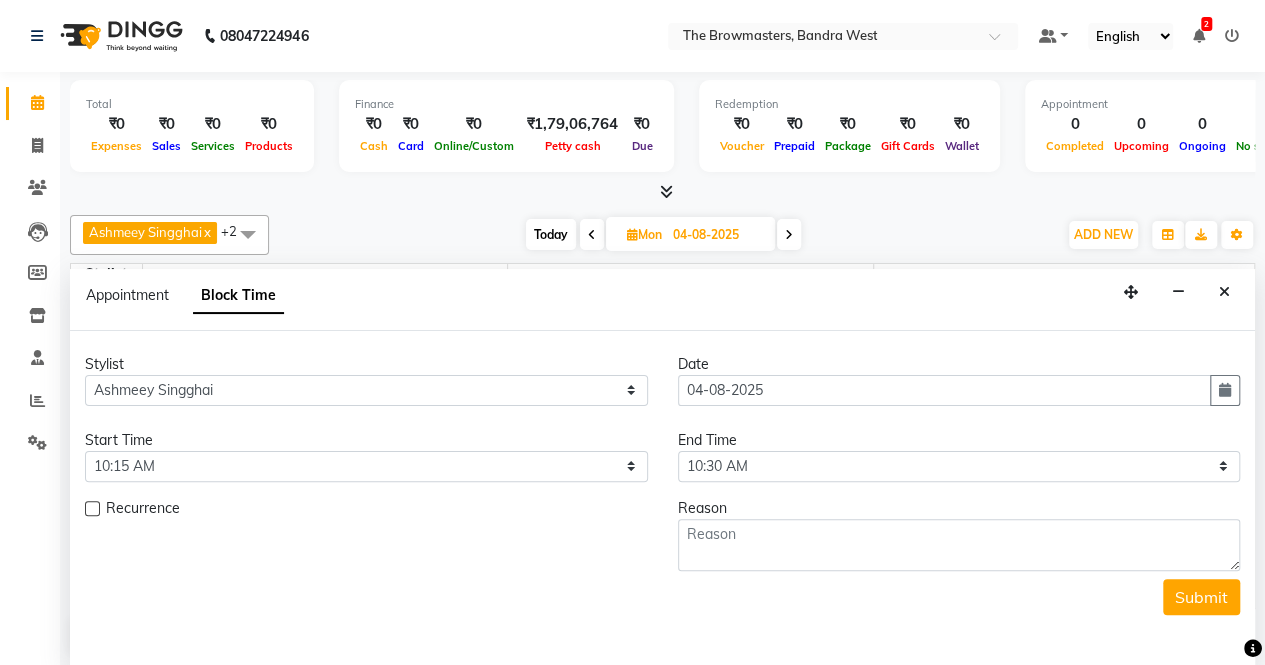 click on "Today" at bounding box center (551, 234) 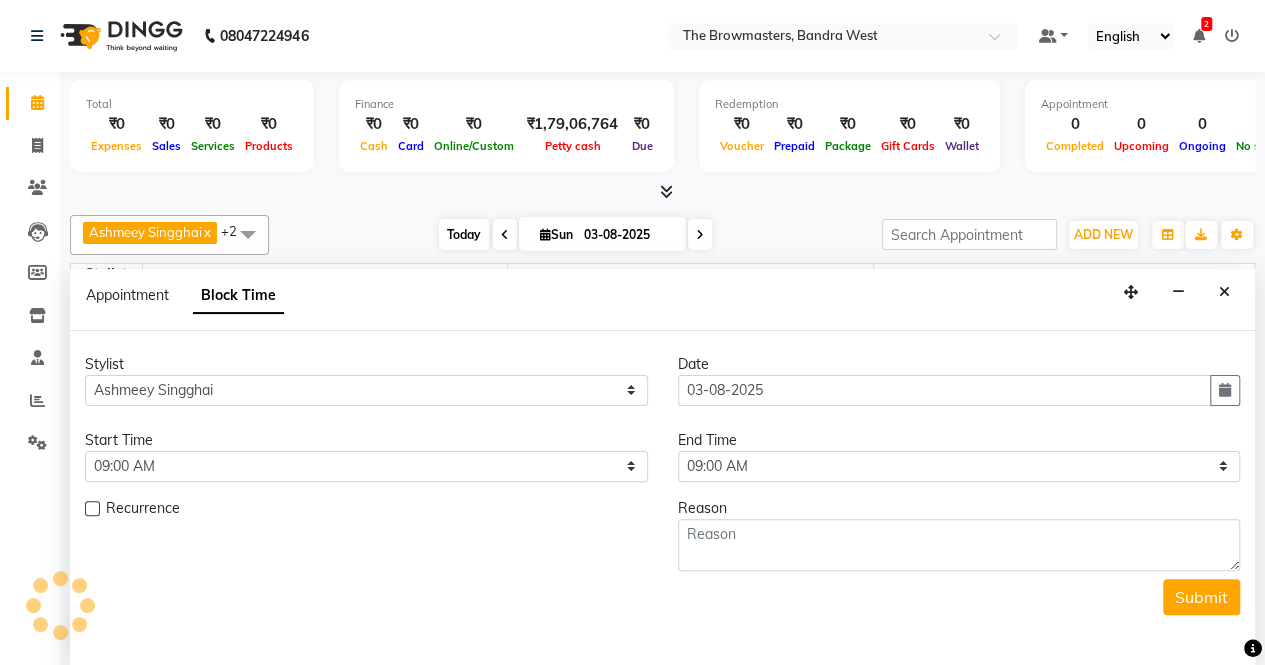 scroll, scrollTop: 434, scrollLeft: 0, axis: vertical 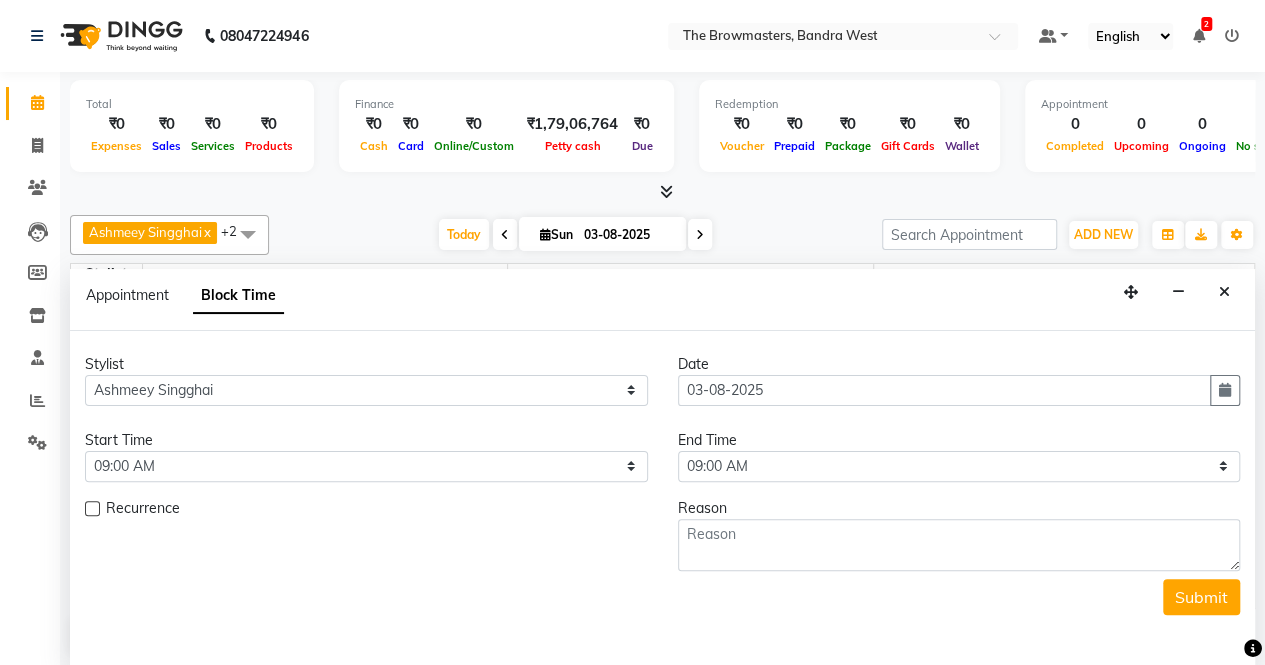click on "03-08-2025" at bounding box center [628, 235] 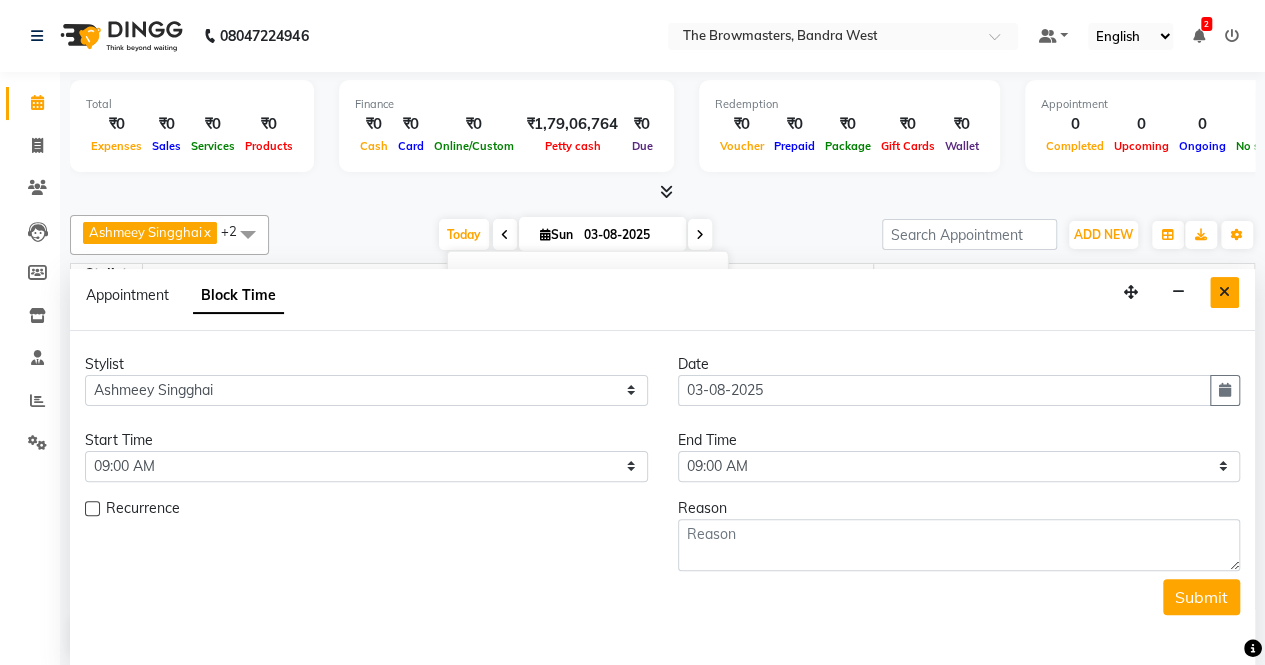 click at bounding box center (1224, 292) 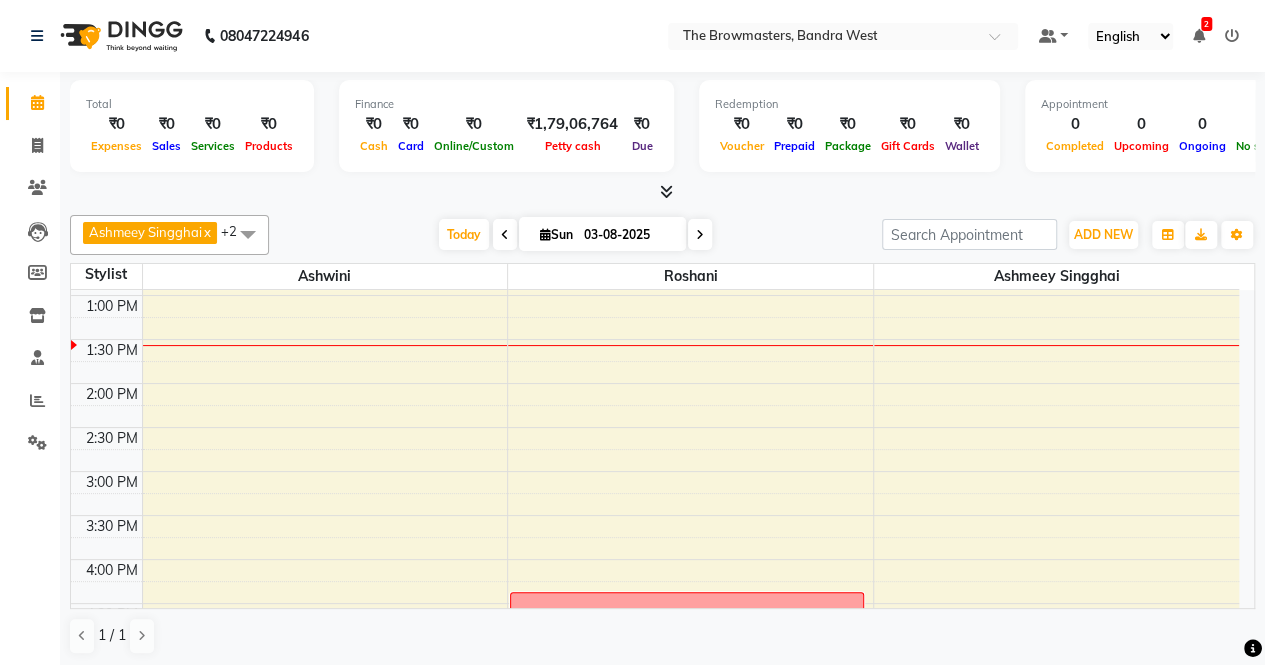 click on "03-08-2025" at bounding box center (628, 235) 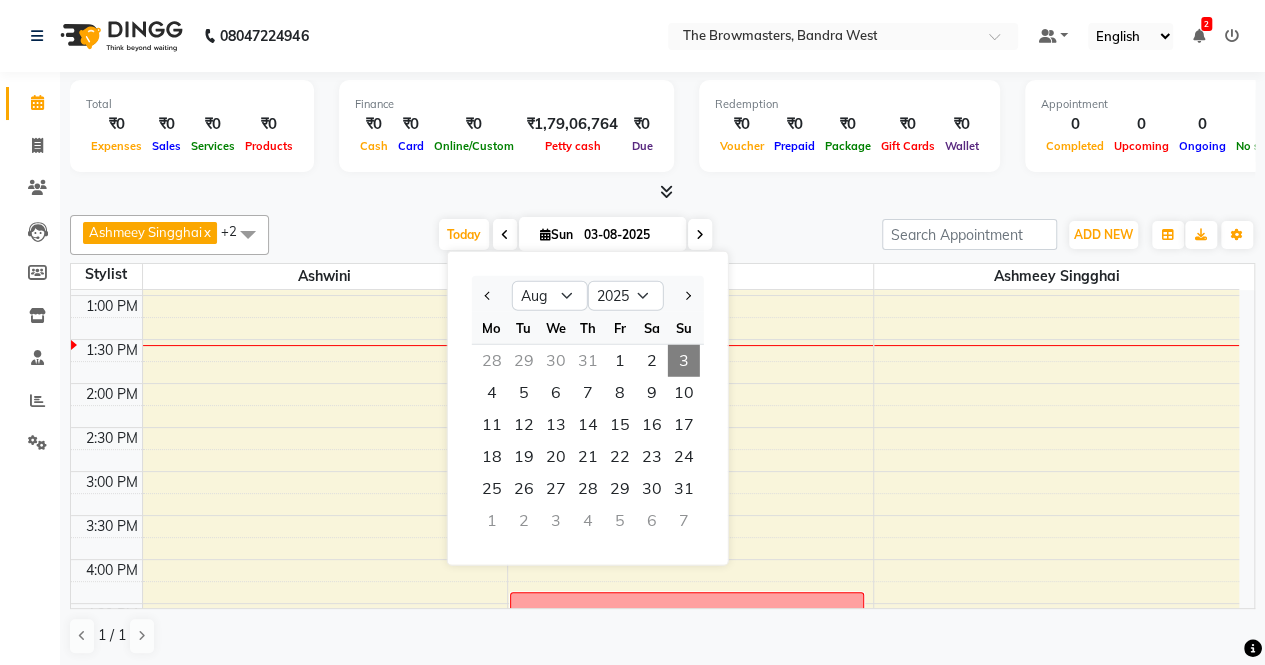 click at bounding box center (492, 296) 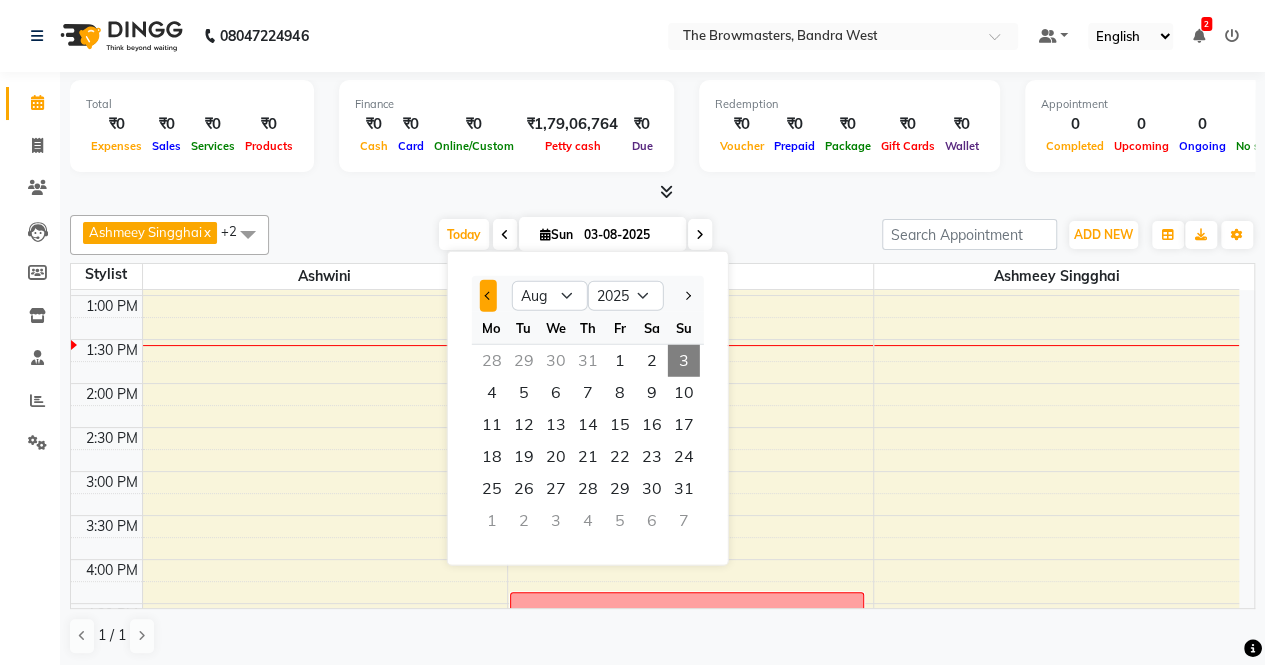 click at bounding box center (488, 296) 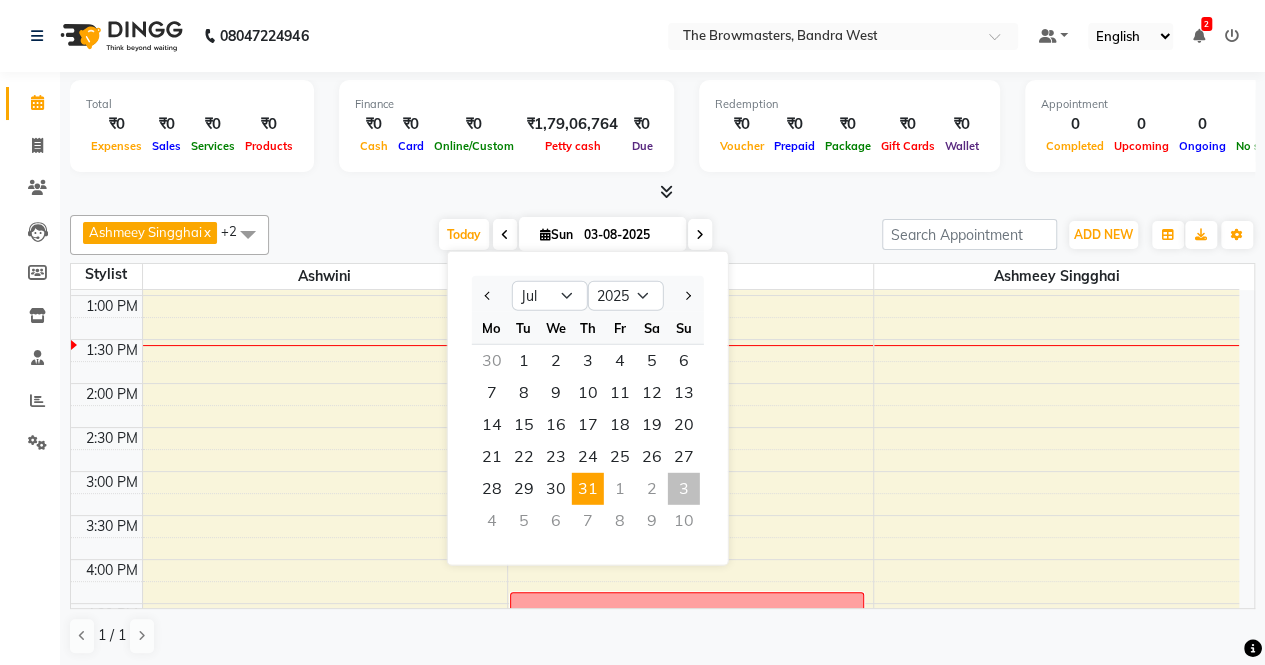 click on "31" at bounding box center [588, 489] 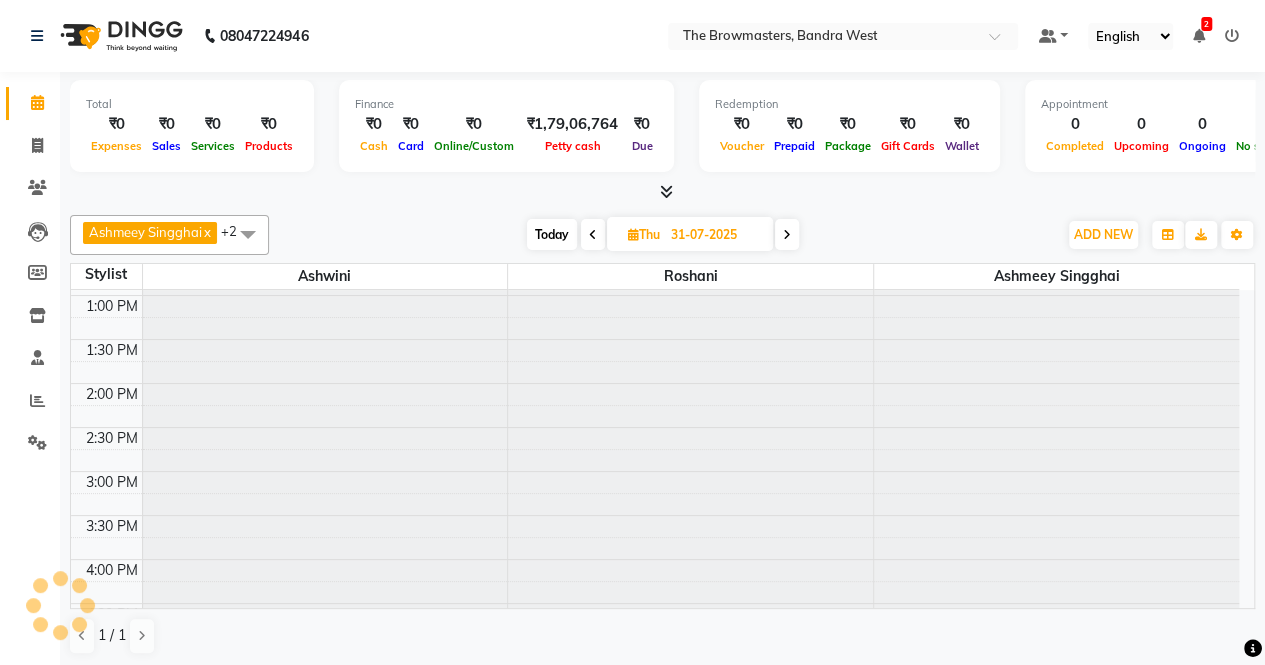 scroll, scrollTop: 435, scrollLeft: 0, axis: vertical 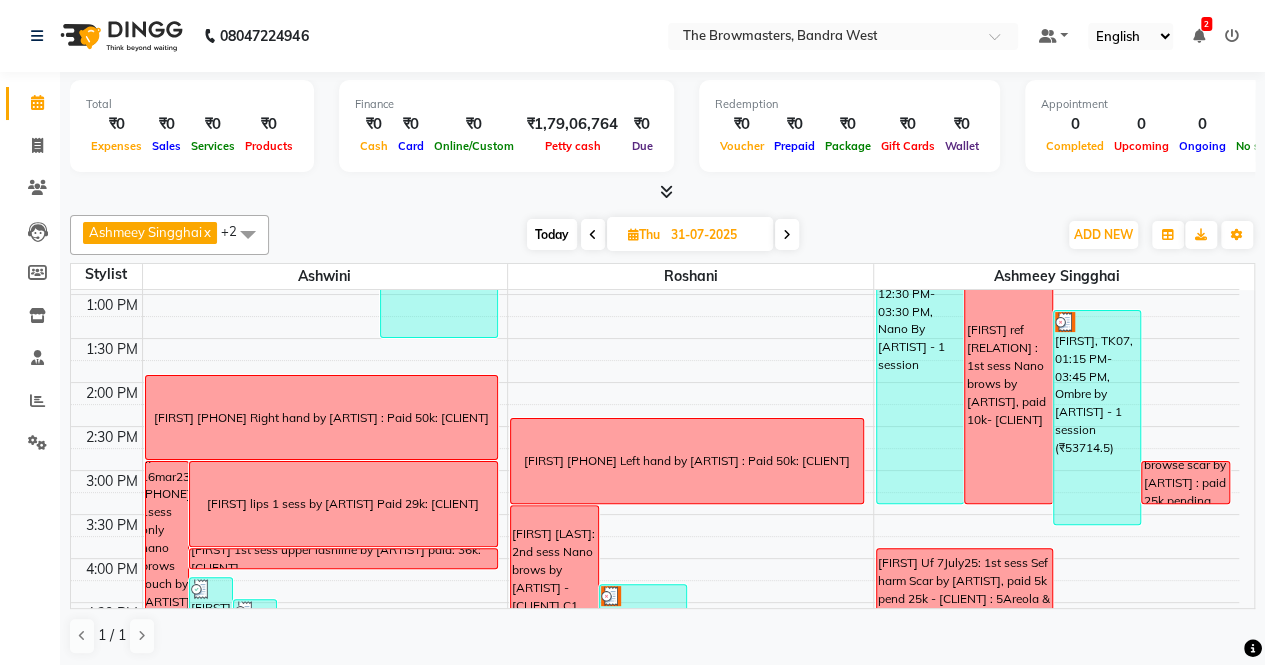 click on "Thu" at bounding box center [644, 234] 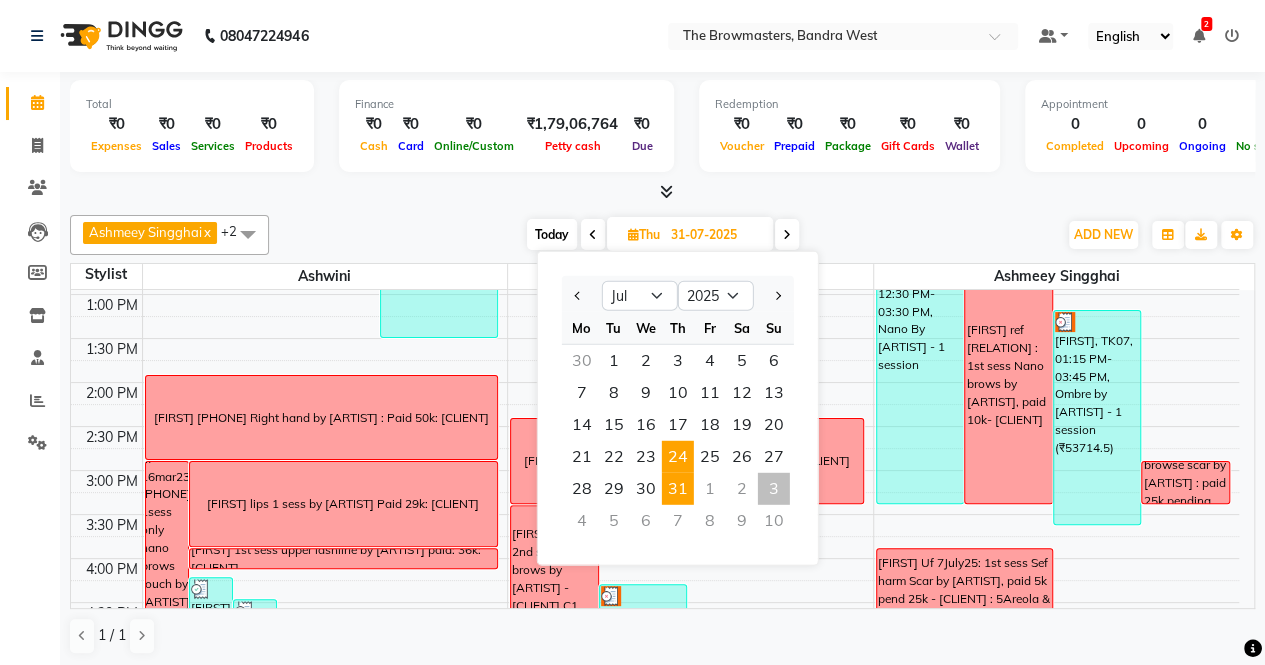 click on "24" at bounding box center (678, 457) 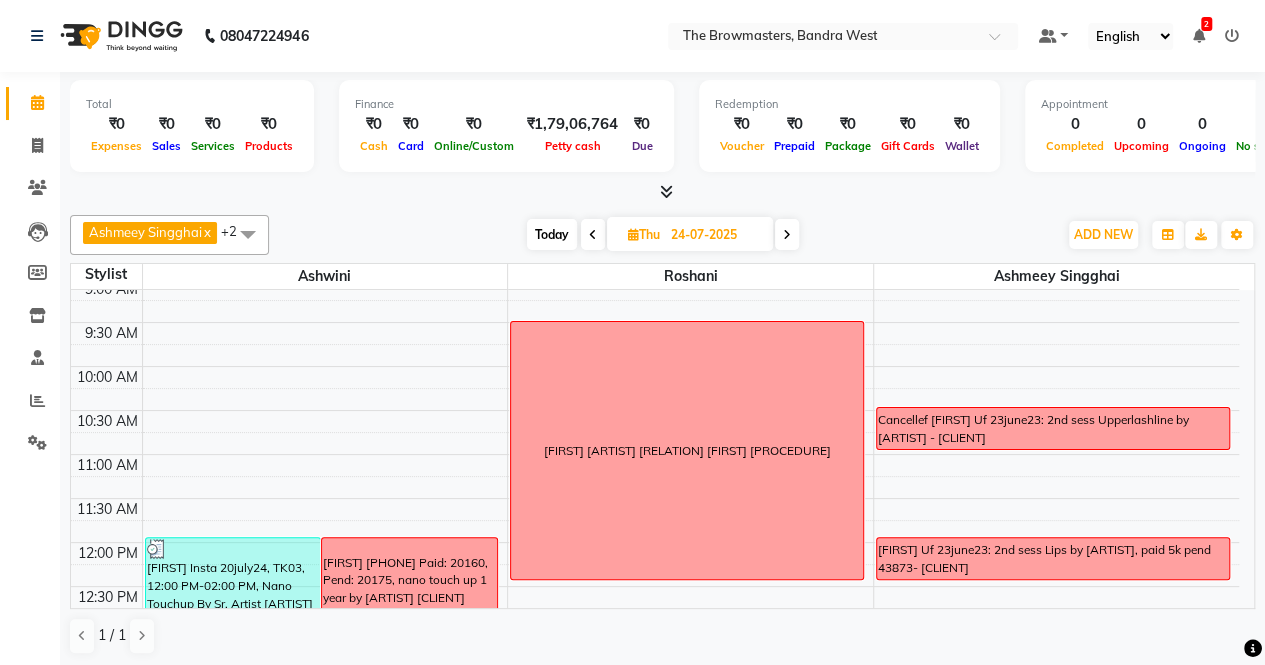 scroll, scrollTop: 96, scrollLeft: 0, axis: vertical 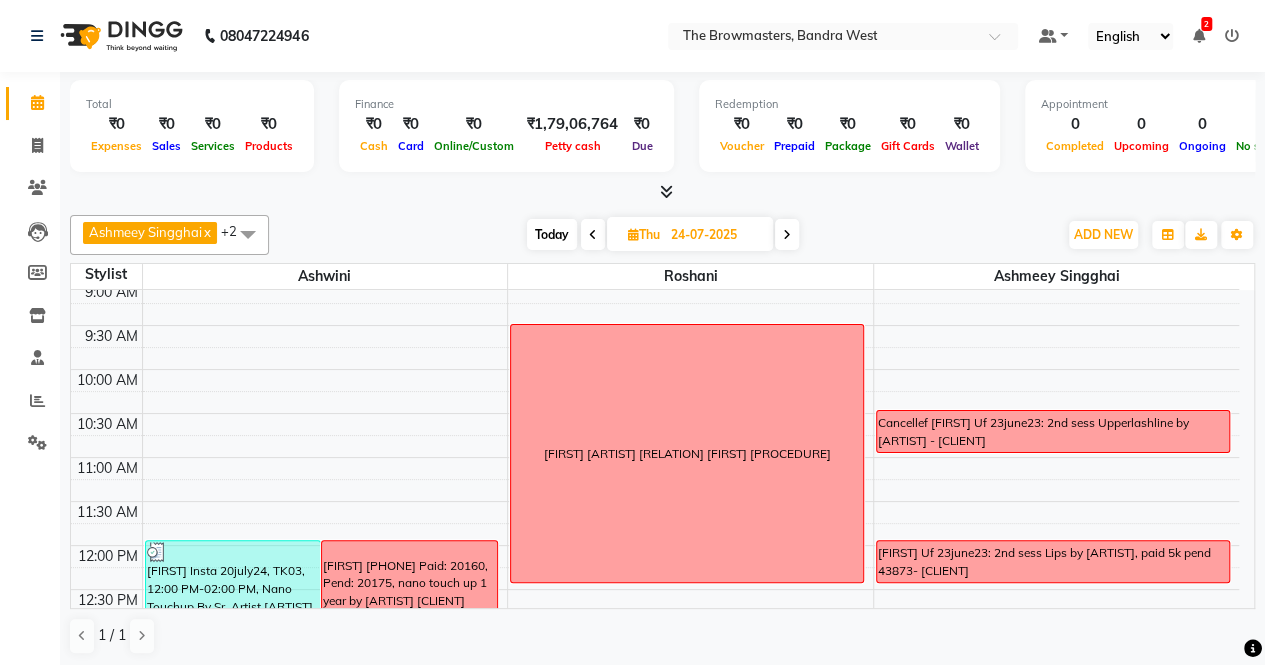 click on "Cancellef [FIRST] Uf 23june23: 2nd sess Upperlashline by [ARTIST] - [CLIENT]" at bounding box center (1053, 432) 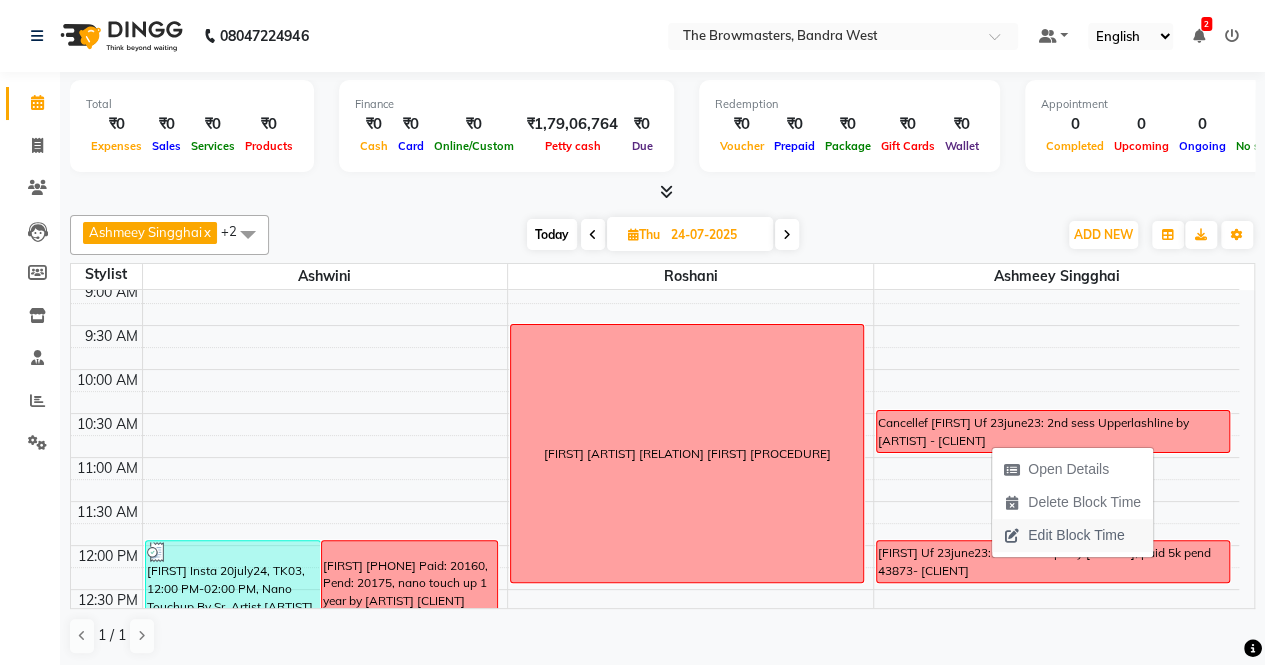 click on "Edit Block Time" at bounding box center [1064, 535] 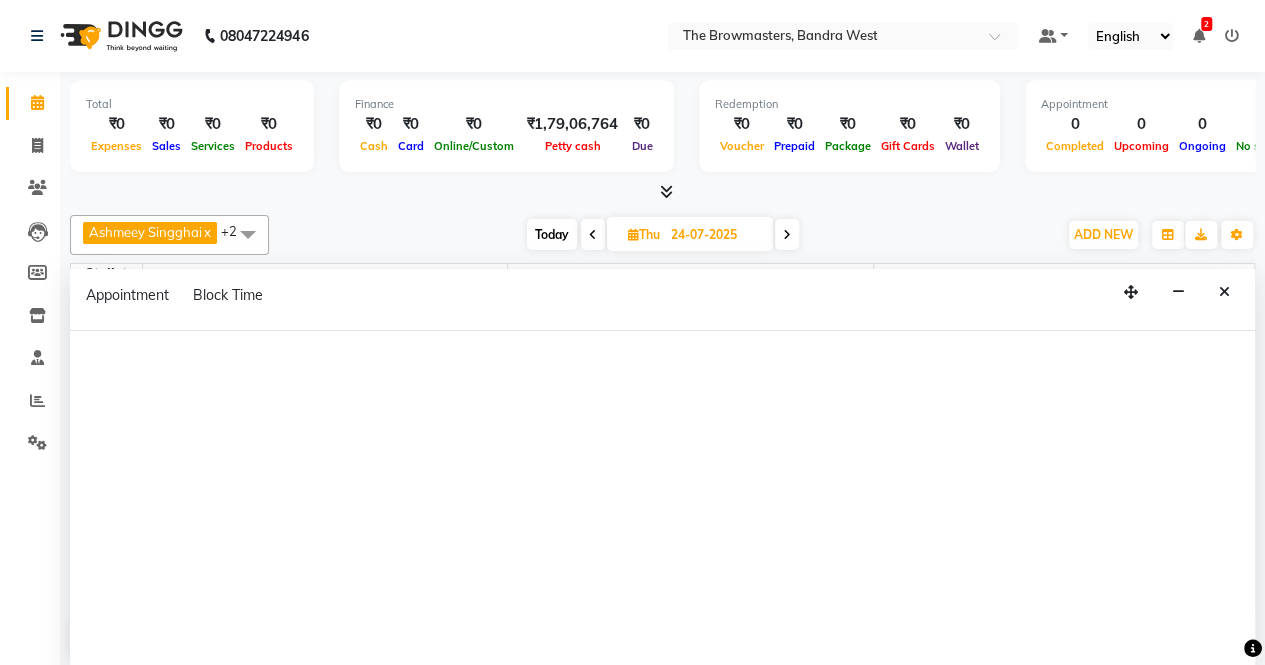scroll, scrollTop: 435, scrollLeft: 0, axis: vertical 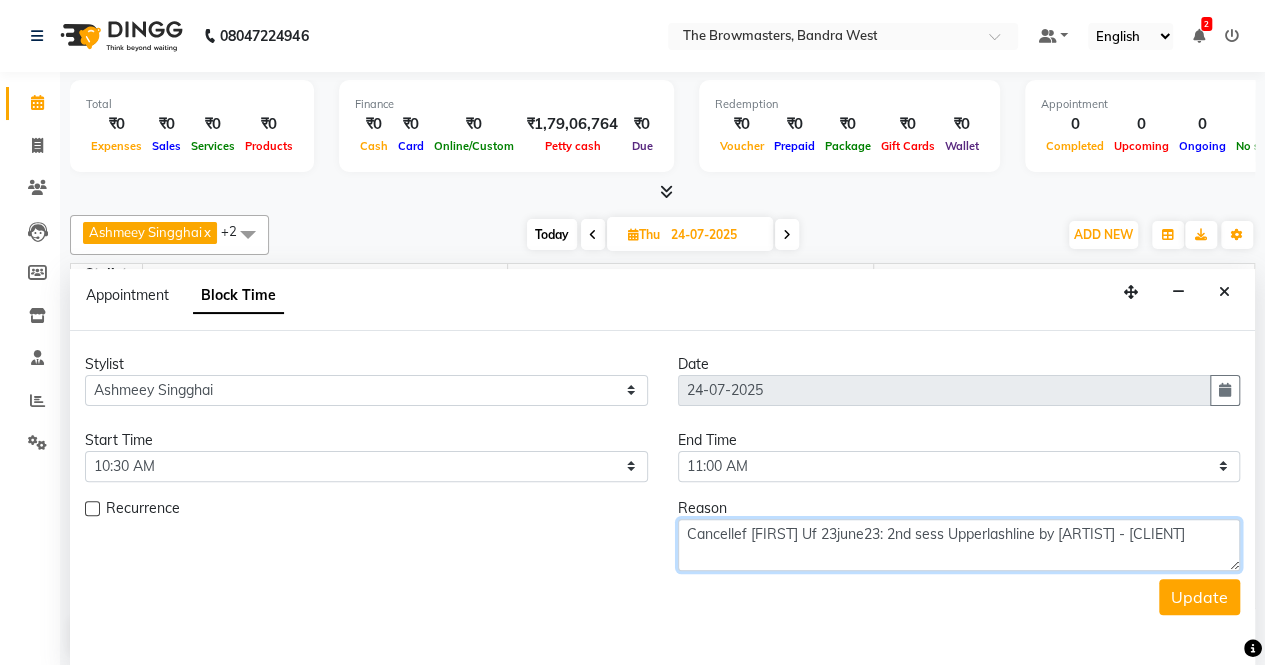 drag, startPoint x: 745, startPoint y: 518, endPoint x: 1216, endPoint y: 533, distance: 471.2388 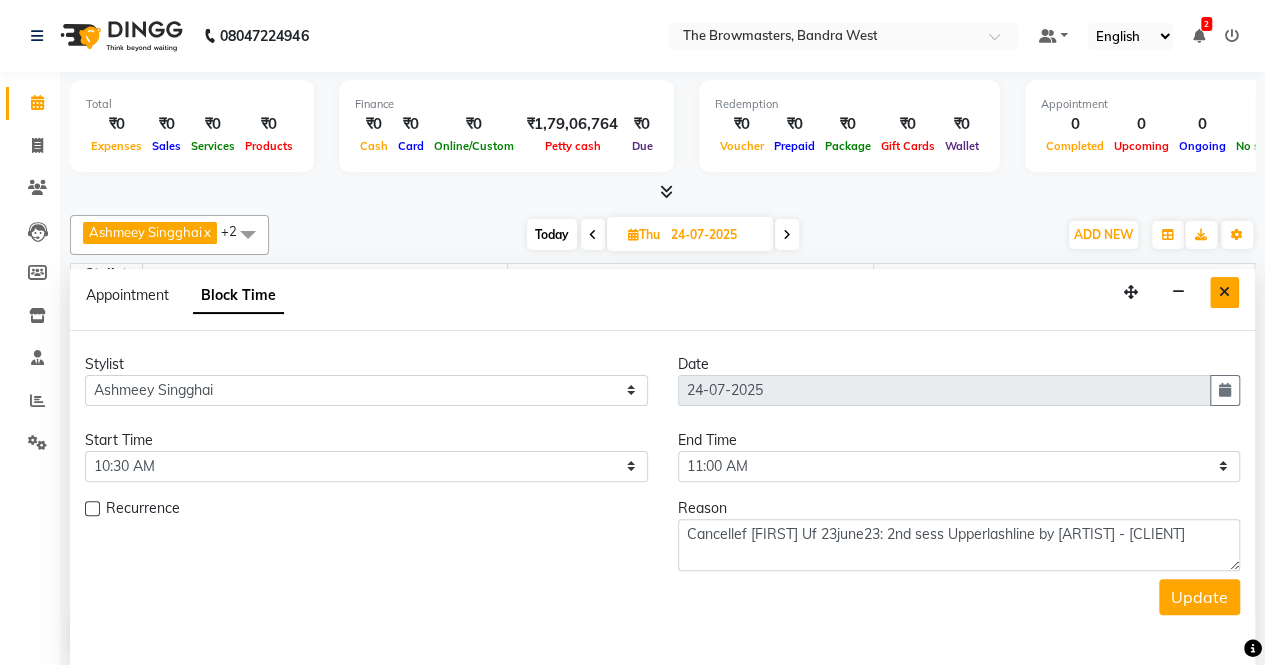 click at bounding box center (1224, 292) 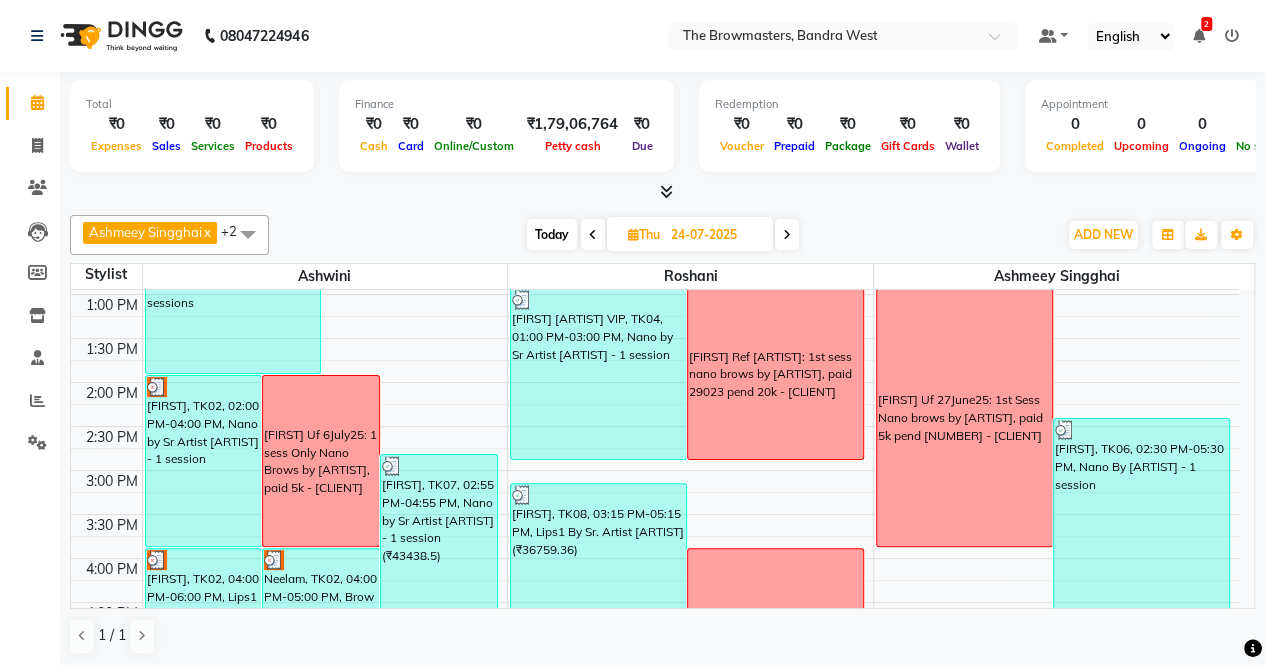 click on "24-07-2025" at bounding box center (715, 235) 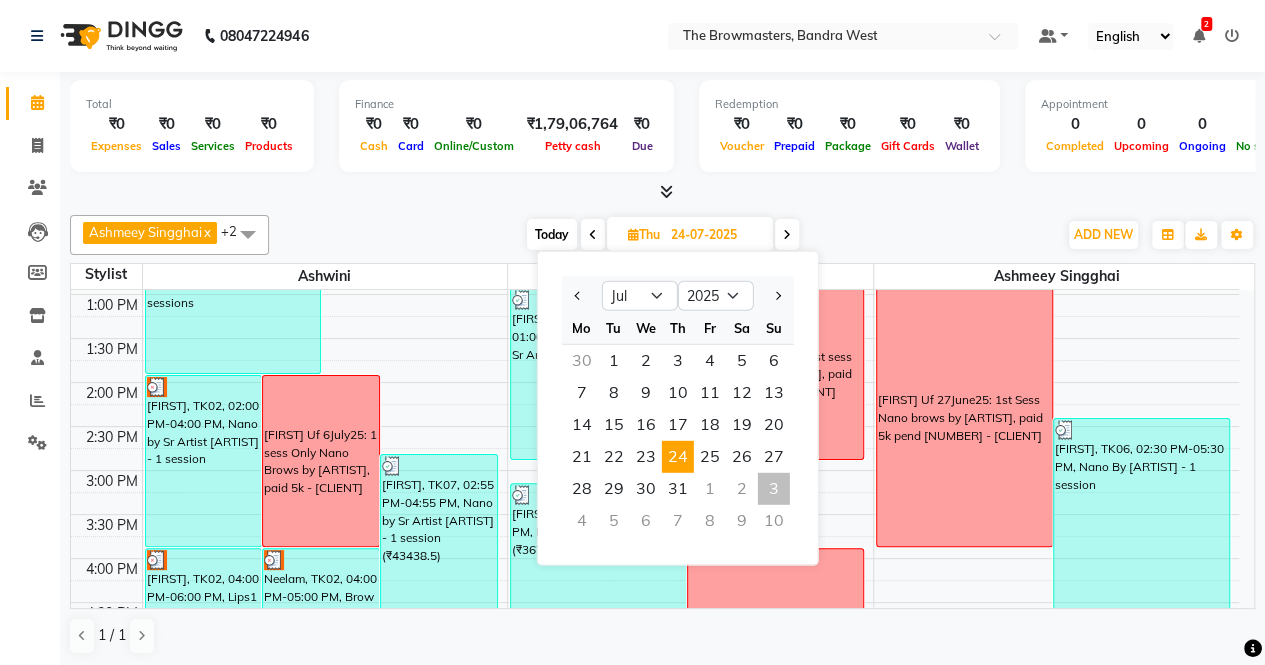 click at bounding box center (787, 235) 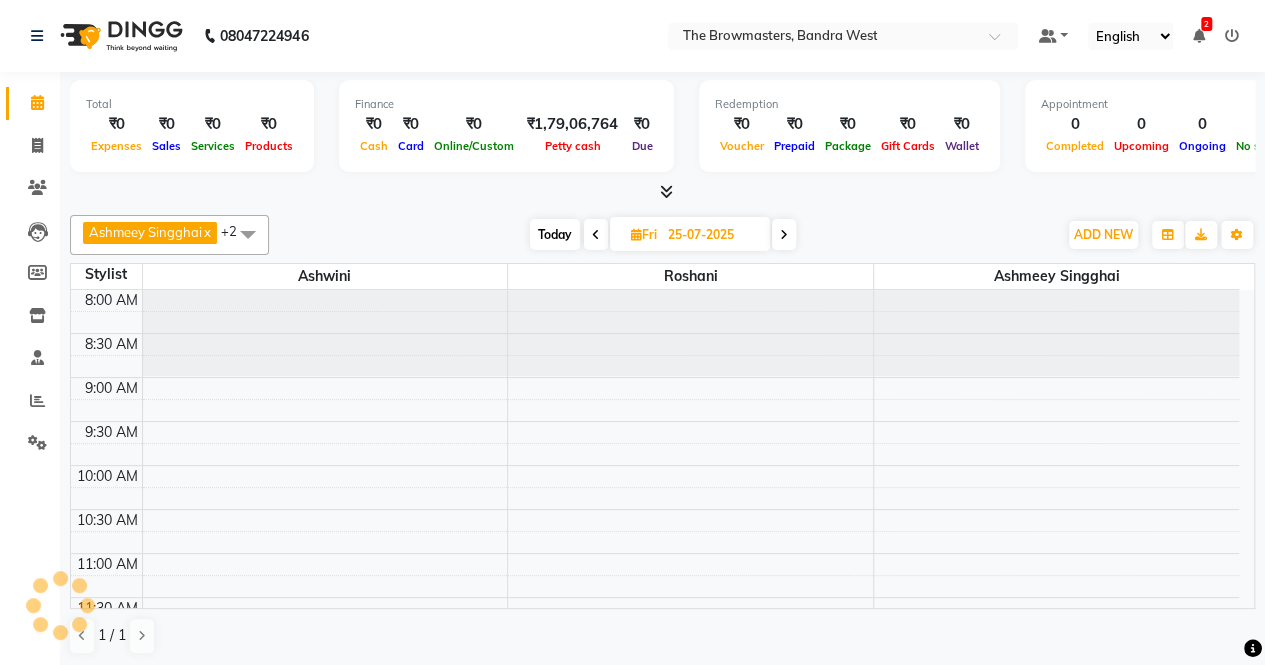 scroll, scrollTop: 434, scrollLeft: 0, axis: vertical 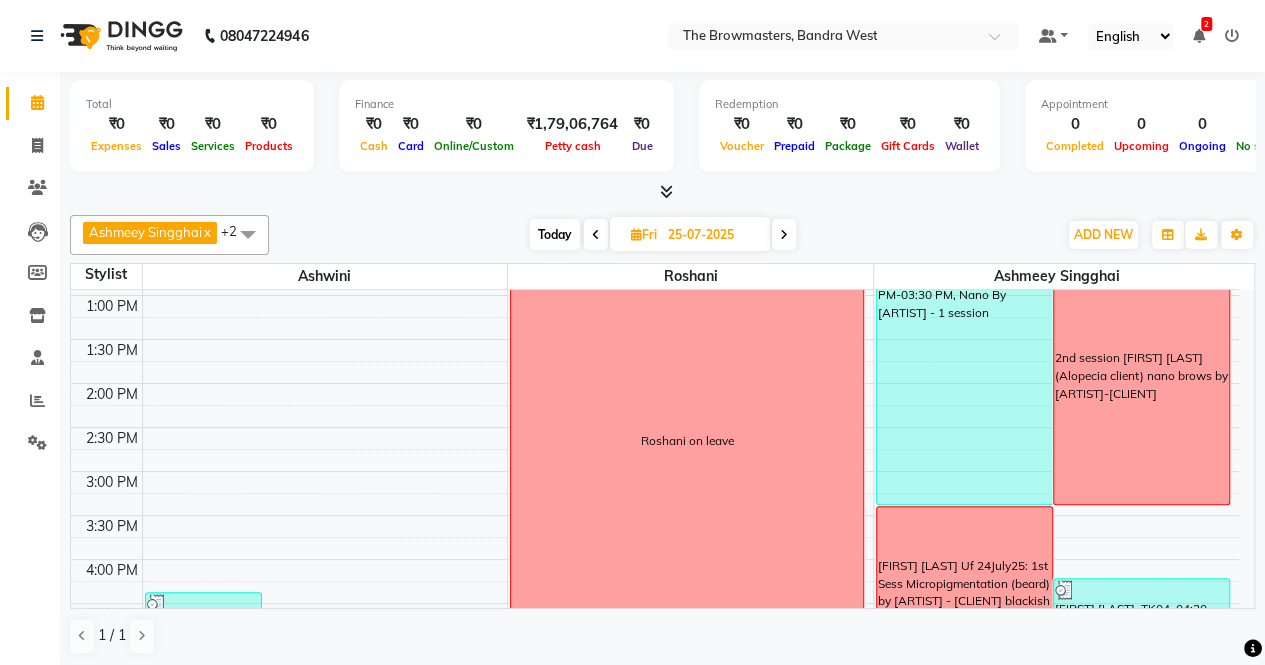 click on "25-07-2025" at bounding box center [712, 235] 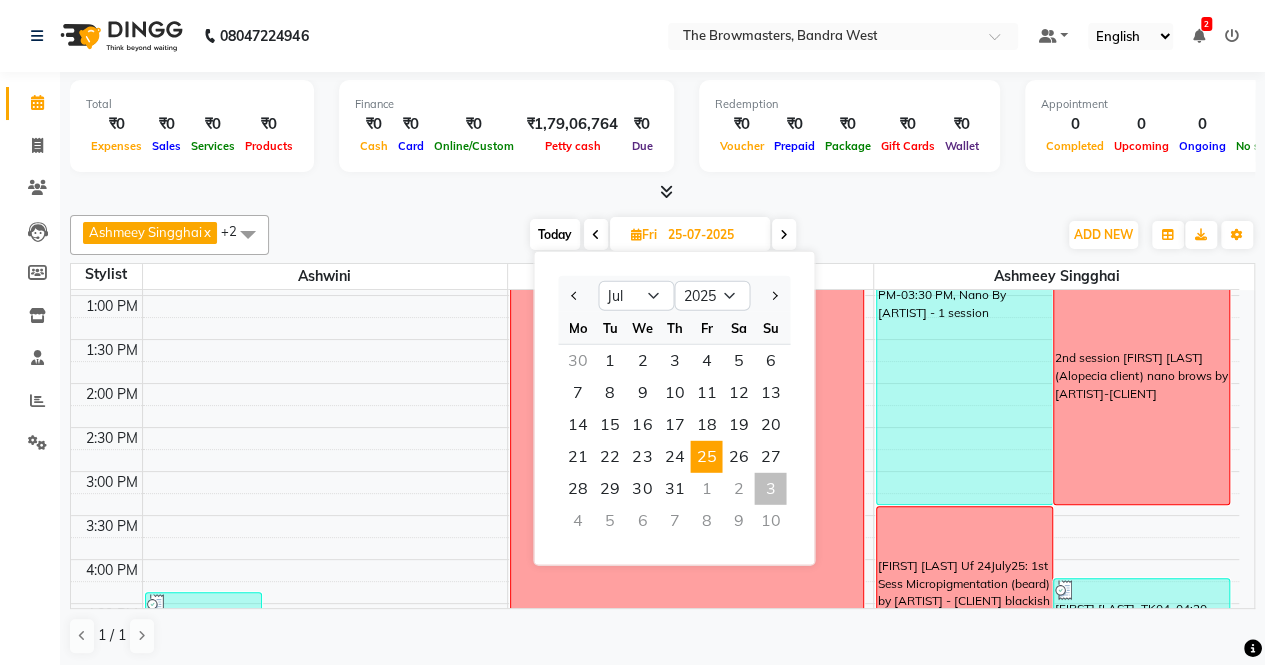 click on "4" at bounding box center (578, 521) 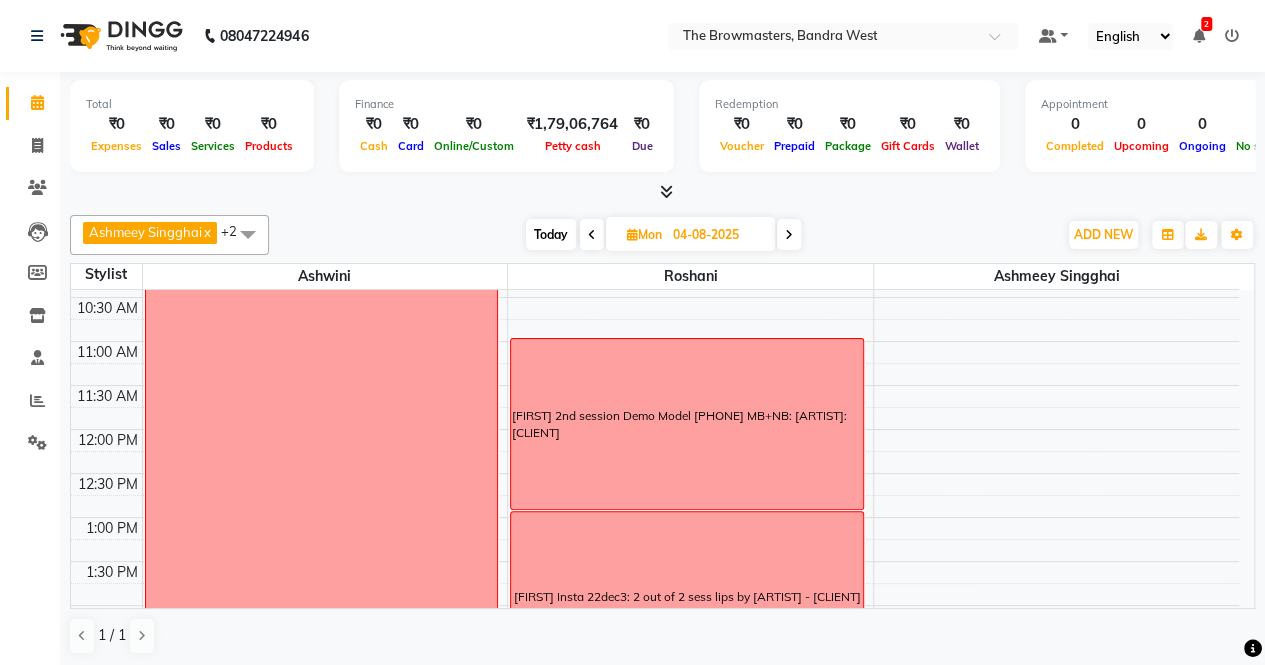 scroll, scrollTop: 198, scrollLeft: 0, axis: vertical 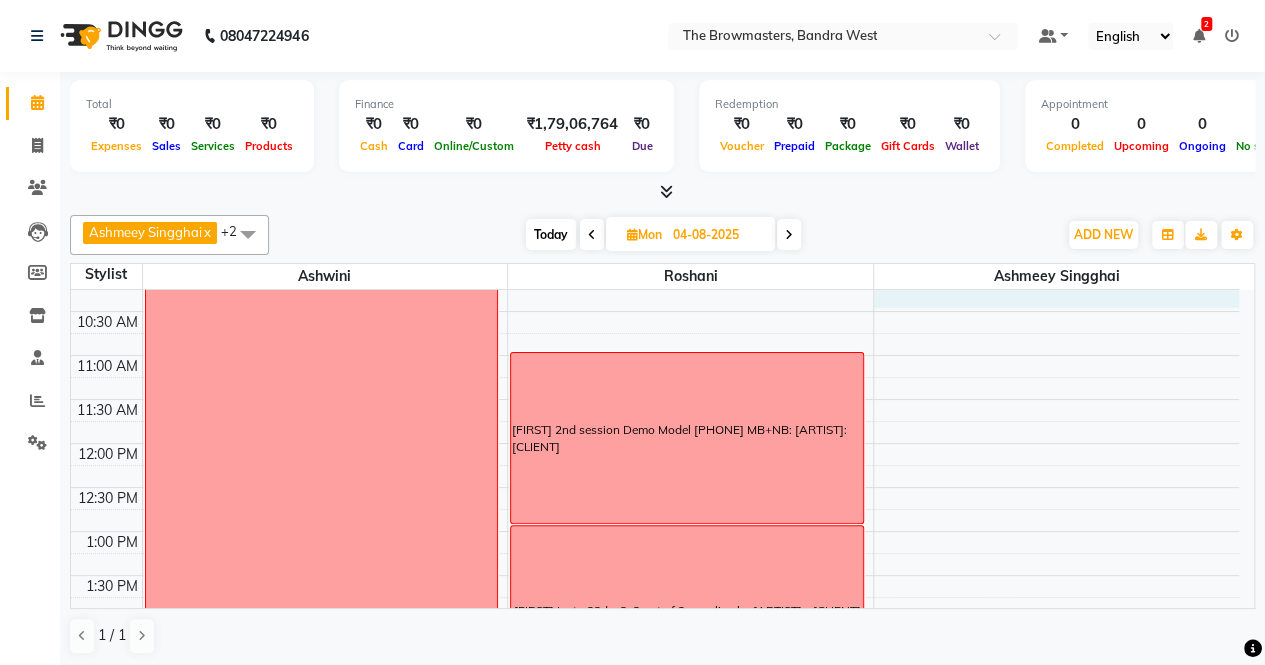 click on "8:00 AM 8:30 AM 9:00 AM 9:30 AM 10:00 AM 10:30 AM 11:00 AM 11:30 AM 12:00 PM 12:30 PM 1:00 PM 1:30 PM 2:00 PM 2:30 PM 3:00 PM 3:30 PM 4:00 PM 4:30 PM 5:00 PM 5:30 PM 6:00 PM 6:30 PM 7:00 PM 7:30 PM 8:00 PM 8:30 PM  Weekly off   [FIRST] 2nd session Demo Model [PHONE] MB+NB: [ARTIST]: [CLIENT]   [FIRST] Insta 22dec3: 2 out of 2 sess lips by [ARTIST] - [CLIENT]" at bounding box center [655, 663] 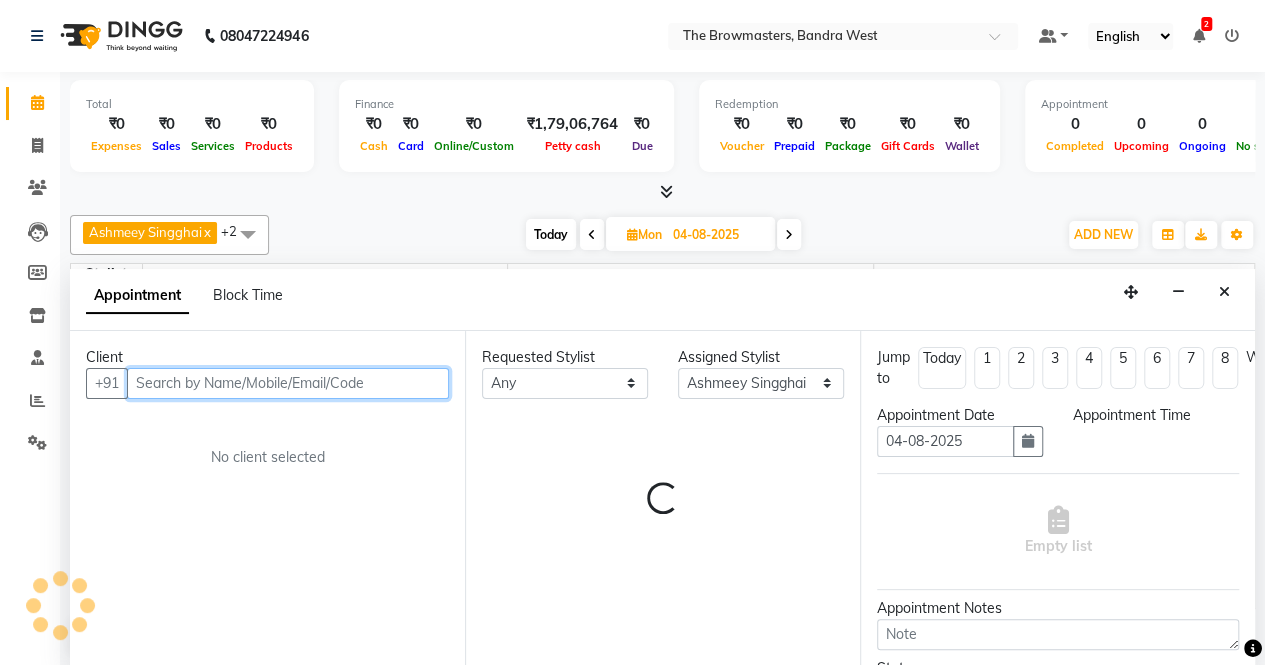 select on "615" 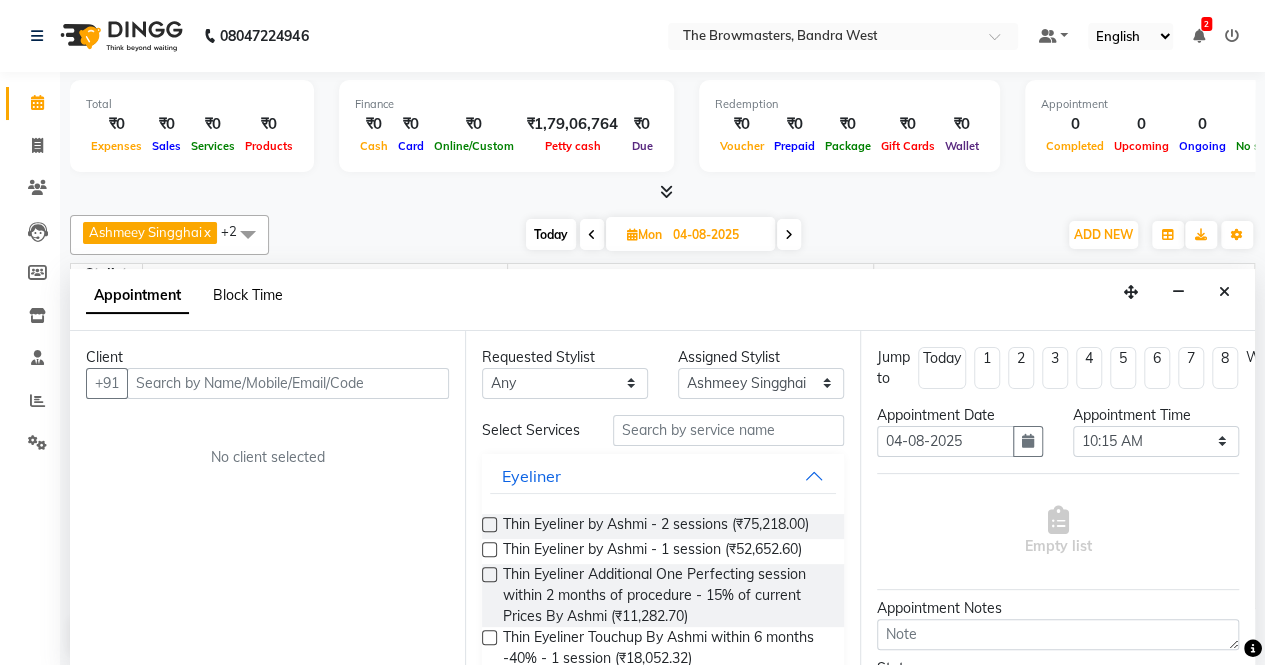 drag, startPoint x: 258, startPoint y: 279, endPoint x: 255, endPoint y: 289, distance: 10.440307 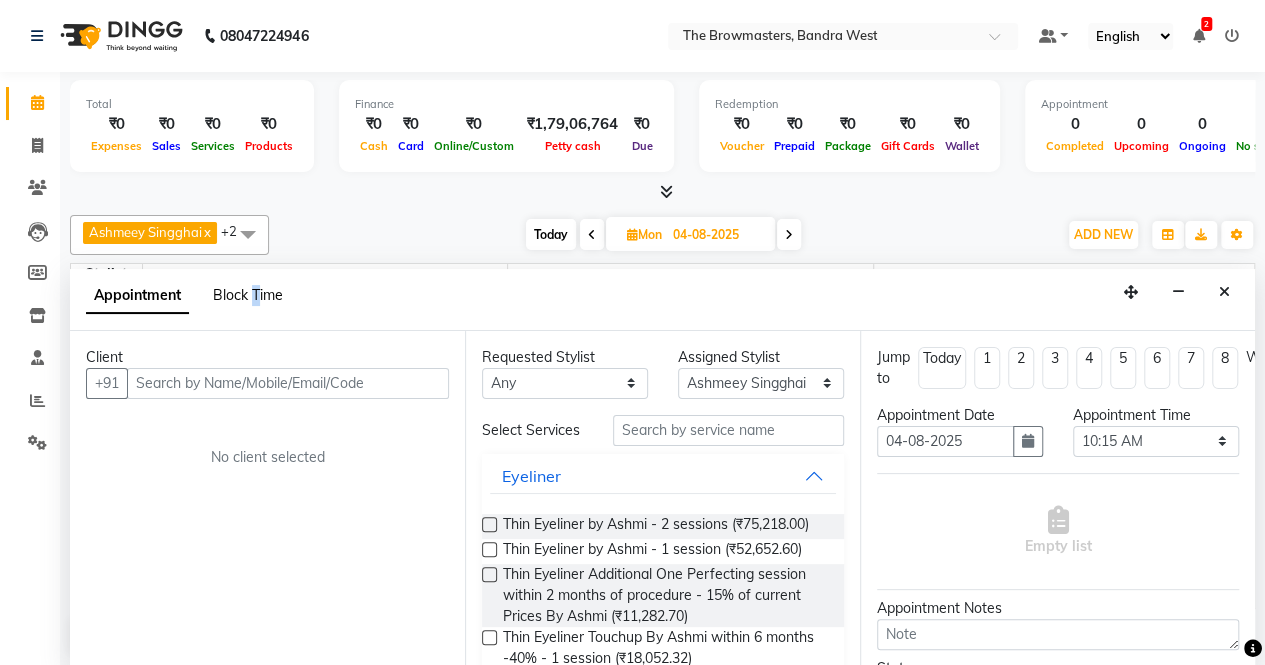 click on "Block Time" at bounding box center [248, 295] 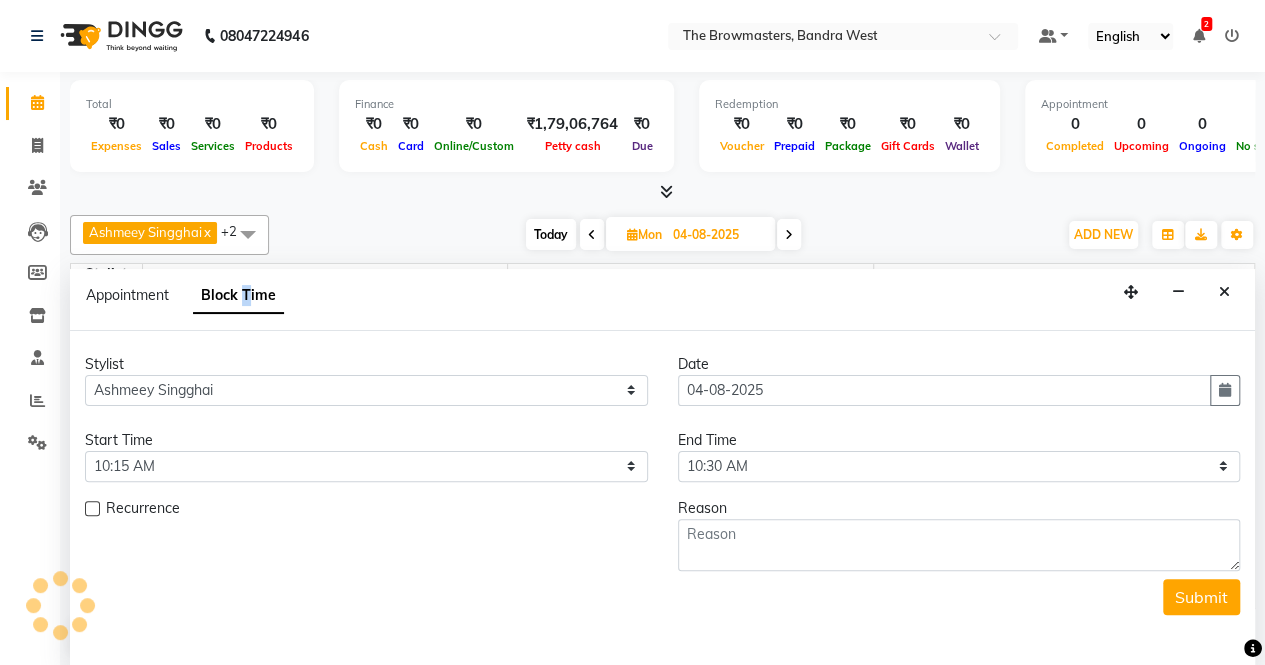 scroll, scrollTop: 435, scrollLeft: 0, axis: vertical 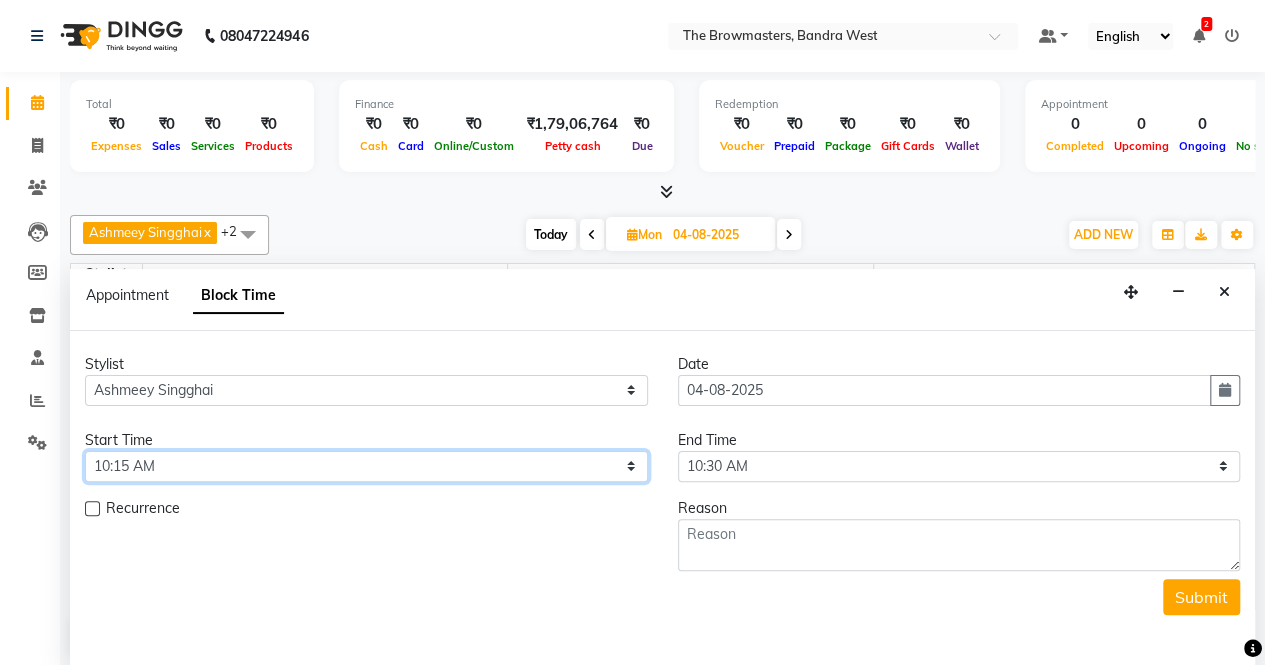click on "Select 09:00 AM 09:15 AM 09:30 AM 09:45 AM 10:00 AM 10:15 AM 10:30 AM 10:45 AM 11:00 AM 11:15 AM 11:30 AM 11:45 AM 12:00 PM 12:15 PM 12:30 PM 12:45 PM 01:00 PM 01:15 PM 01:30 PM 01:45 PM 02:00 PM 02:15 PM 02:30 PM 02:45 PM 03:00 PM 03:15 PM 03:30 PM 03:45 PM 04:00 PM 04:15 PM 04:30 PM 04:45 PM 05:00 PM 05:15 PM 05:30 PM 05:45 PM 06:00 PM 06:15 PM 06:30 PM 06:45 PM 07:00 PM 07:15 PM 07:30 PM 07:45 PM 08:00 PM" at bounding box center (366, 466) 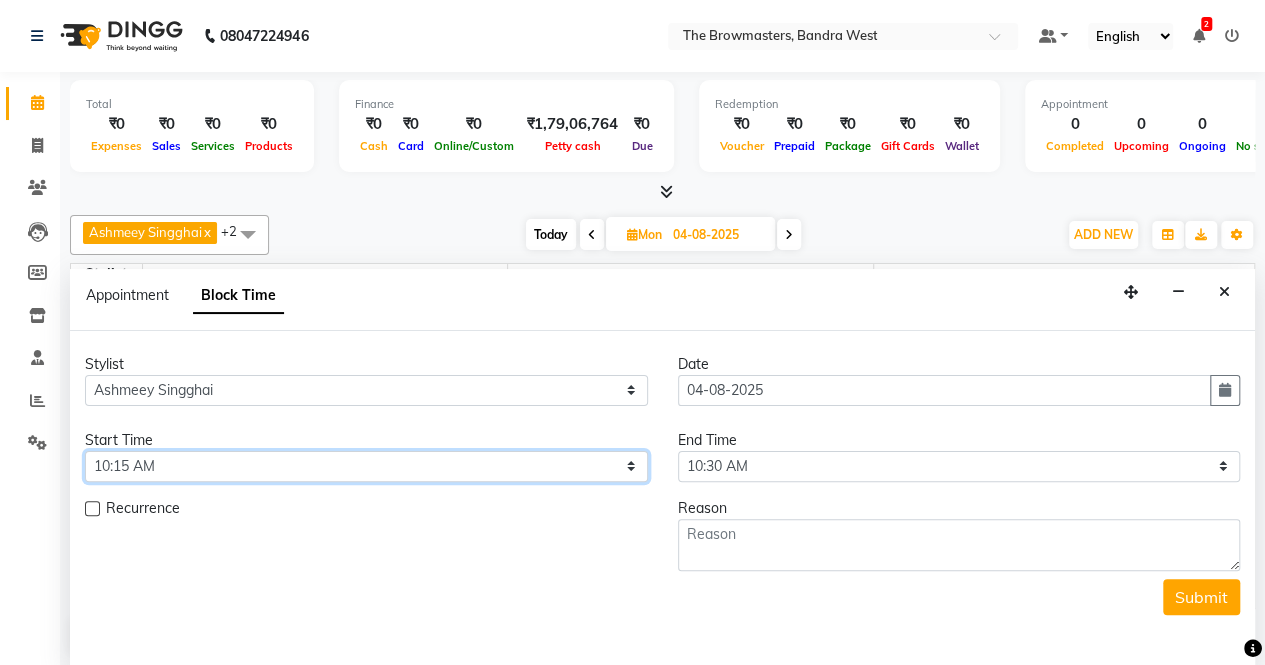 select on "600" 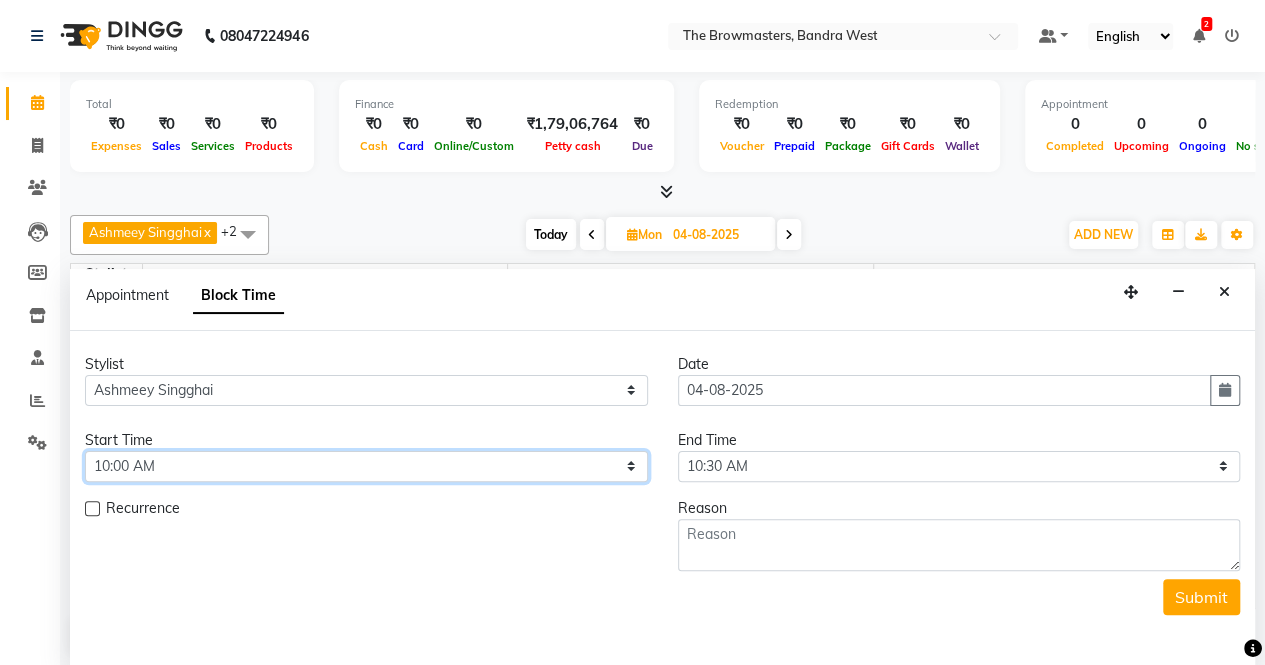 click on "Select 09:00 AM 09:15 AM 09:30 AM 09:45 AM 10:00 AM 10:15 AM 10:30 AM 10:45 AM 11:00 AM 11:15 AM 11:30 AM 11:45 AM 12:00 PM 12:15 PM 12:30 PM 12:45 PM 01:00 PM 01:15 PM 01:30 PM 01:45 PM 02:00 PM 02:15 PM 02:30 PM 02:45 PM 03:00 PM 03:15 PM 03:30 PM 03:45 PM 04:00 PM 04:15 PM 04:30 PM 04:45 PM 05:00 PM 05:15 PM 05:30 PM 05:45 PM 06:00 PM 06:15 PM 06:30 PM 06:45 PM 07:00 PM 07:15 PM 07:30 PM 07:45 PM 08:00 PM" at bounding box center [366, 466] 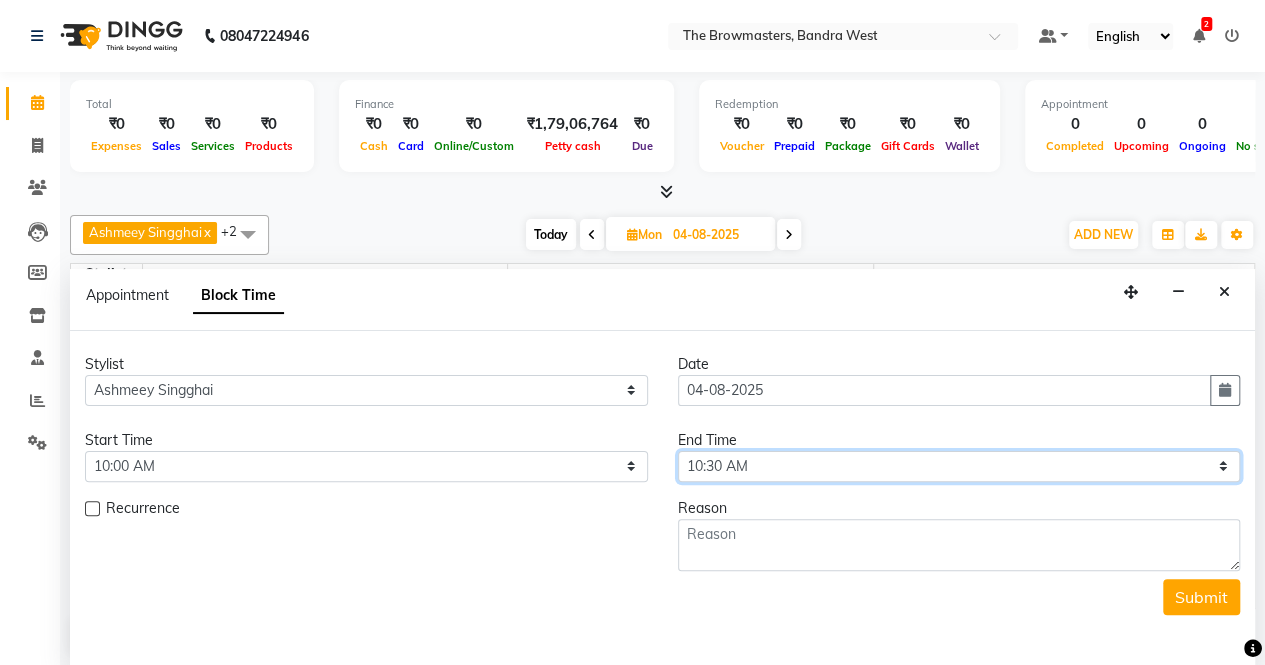click on "Select 09:00 AM 09:15 AM 09:30 AM 09:45 AM 10:00 AM 10:15 AM 10:30 AM 10:45 AM 11:00 AM 11:15 AM 11:30 AM 11:45 AM 12:00 PM 12:15 PM 12:30 PM 12:45 PM 01:00 PM 01:15 PM 01:30 PM 01:45 PM 02:00 PM 02:15 PM 02:30 PM 02:45 PM 03:00 PM 03:15 PM 03:30 PM 03:45 PM 04:00 PM 04:15 PM 04:30 PM 04:45 PM 05:00 PM 05:15 PM 05:30 PM 05:45 PM 06:00 PM 06:15 PM 06:30 PM 06:45 PM 07:00 PM 07:15 PM 07:30 PM 07:45 PM 08:00 PM" at bounding box center (959, 466) 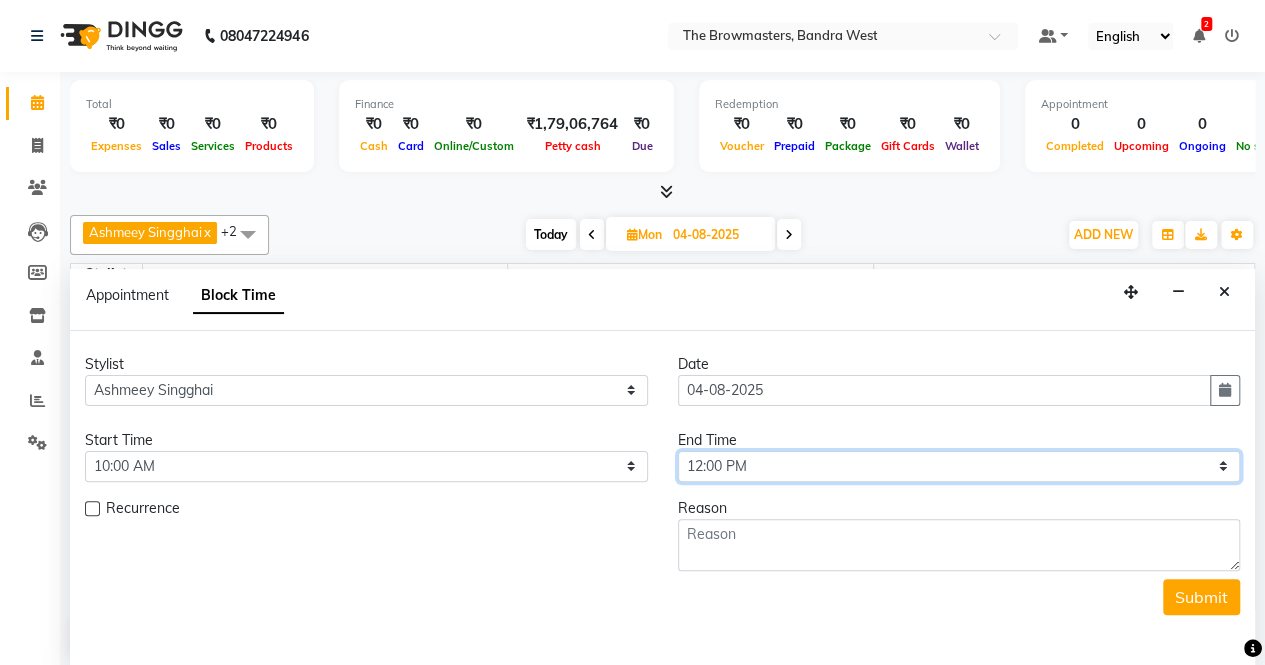 click on "Select 09:00 AM 09:15 AM 09:30 AM 09:45 AM 10:00 AM 10:15 AM 10:30 AM 10:45 AM 11:00 AM 11:15 AM 11:30 AM 11:45 AM 12:00 PM 12:15 PM 12:30 PM 12:45 PM 01:00 PM 01:15 PM 01:30 PM 01:45 PM 02:00 PM 02:15 PM 02:30 PM 02:45 PM 03:00 PM 03:15 PM 03:30 PM 03:45 PM 04:00 PM 04:15 PM 04:30 PM 04:45 PM 05:00 PM 05:15 PM 05:30 PM 05:45 PM 06:00 PM 06:15 PM 06:30 PM 06:45 PM 07:00 PM 07:15 PM 07:30 PM 07:45 PM 08:00 PM" at bounding box center (959, 466) 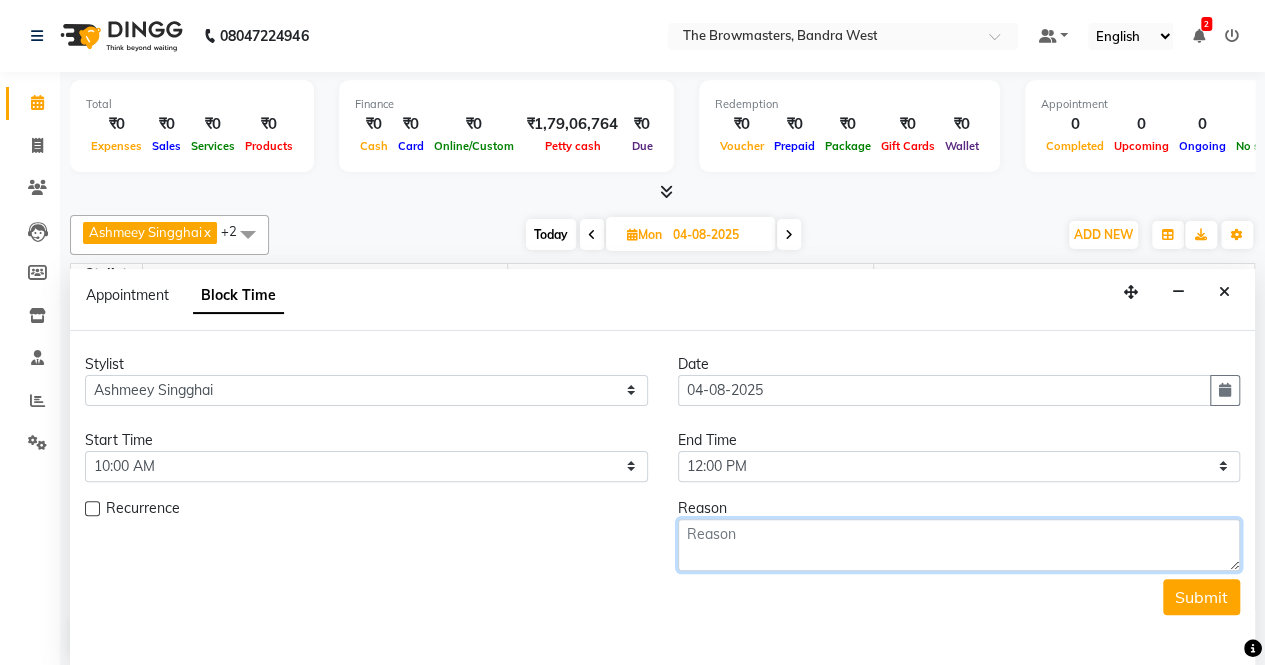click at bounding box center (959, 545) 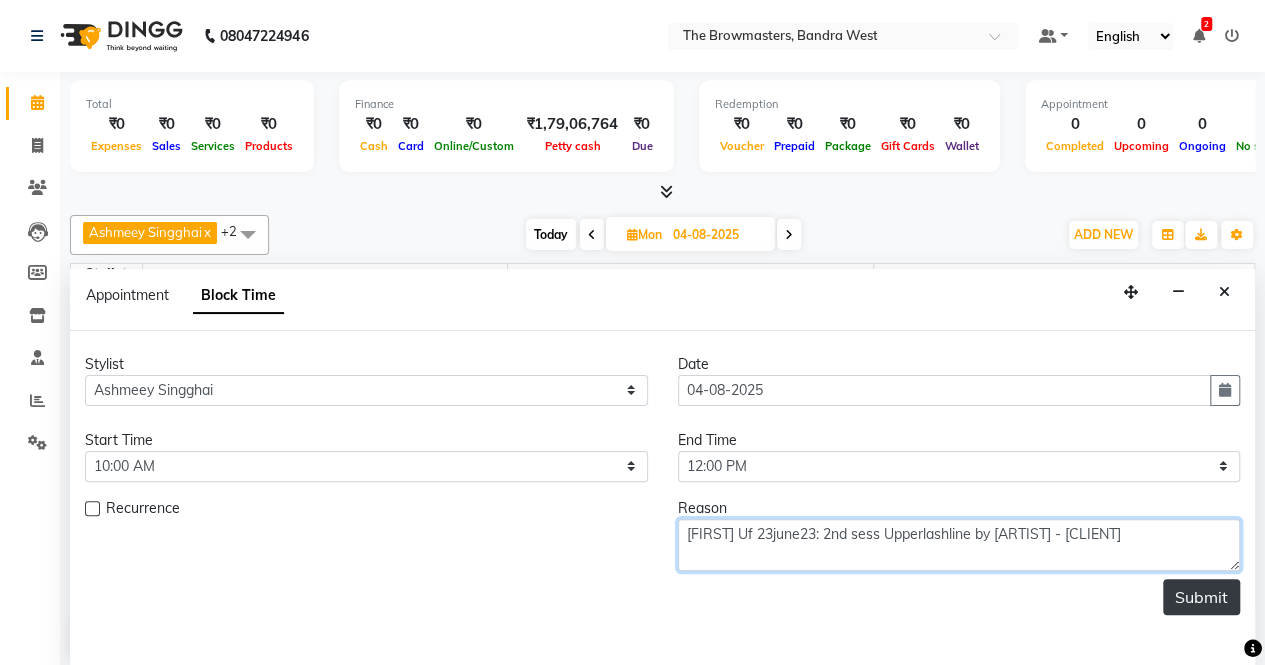 type on "[FIRST] Uf 23june23: 2nd sess Upperlashline by [ARTIST] - [CLIENT]" 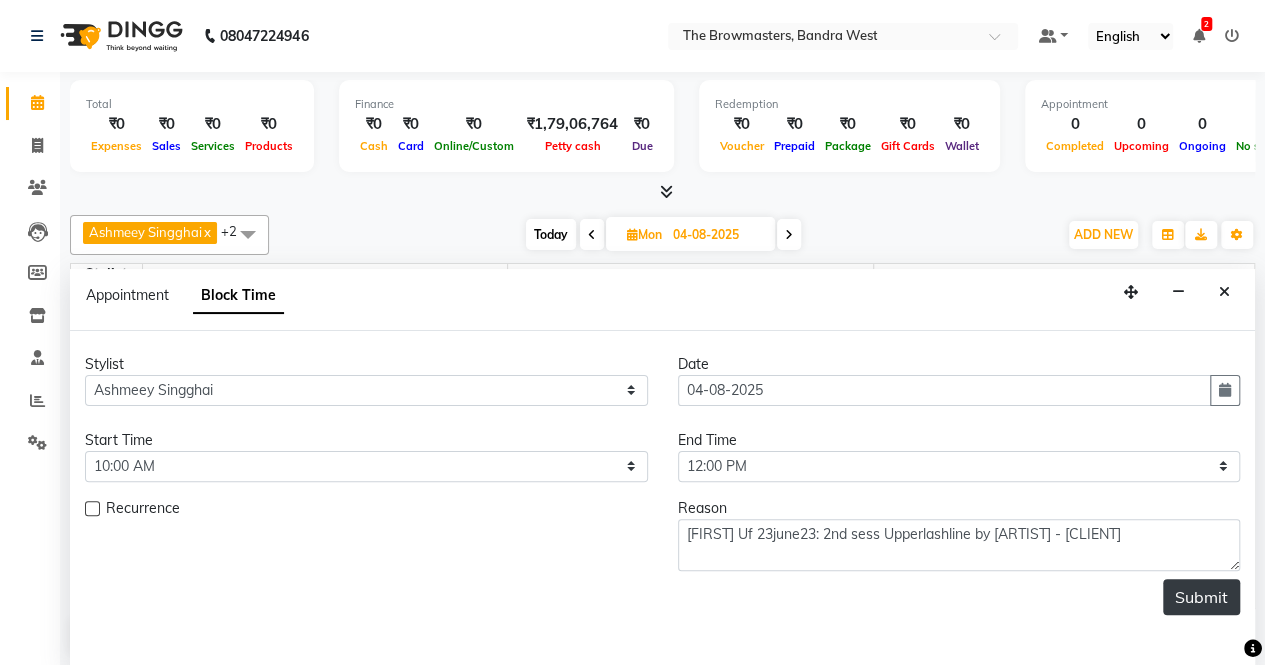 click on "Submit" at bounding box center (1201, 597) 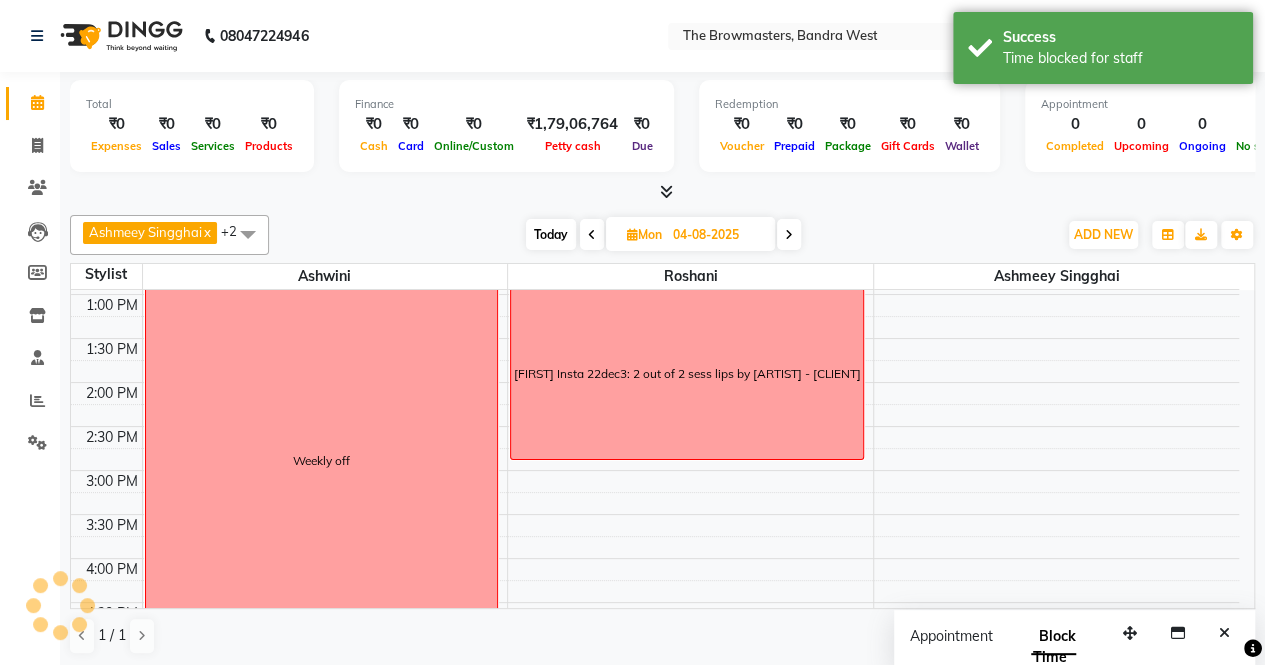 scroll, scrollTop: 0, scrollLeft: 0, axis: both 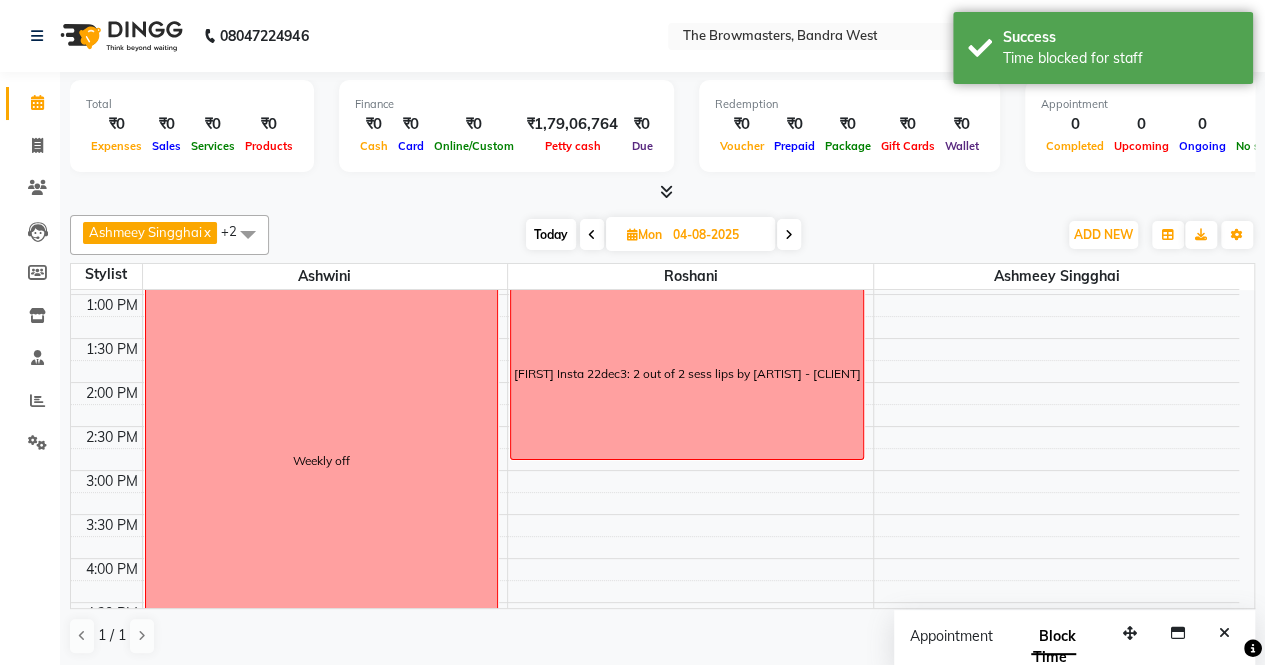 click on "04-08-2025" at bounding box center [717, 235] 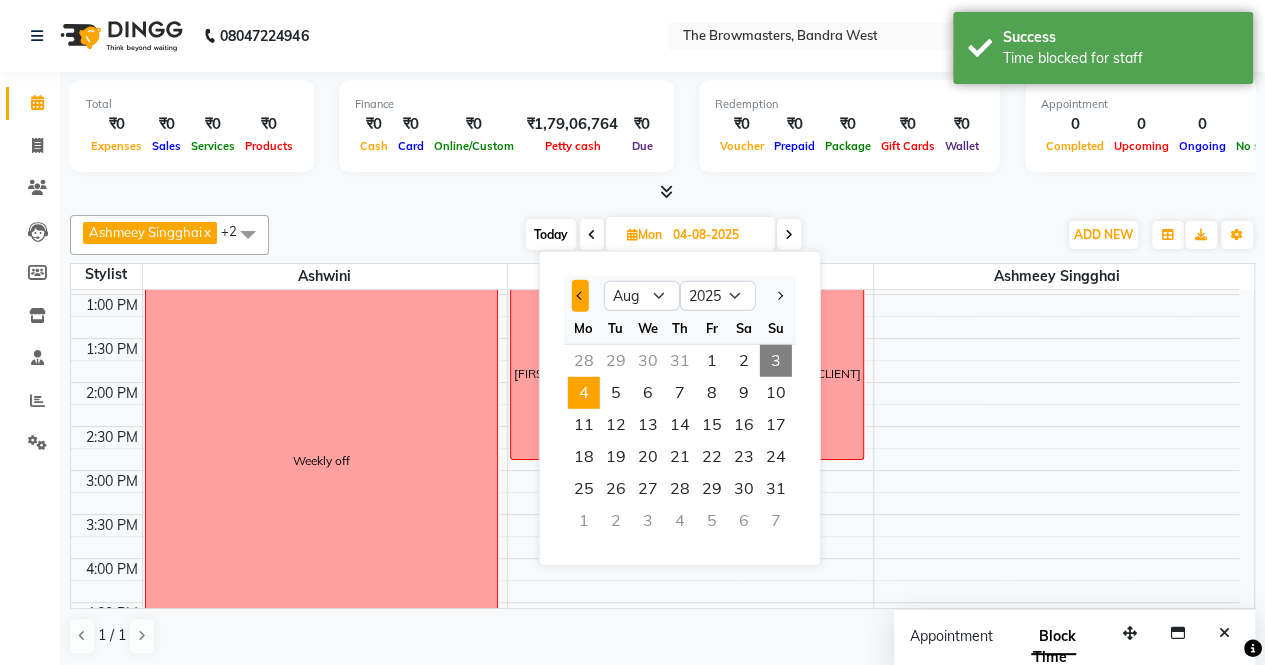 click at bounding box center (580, 296) 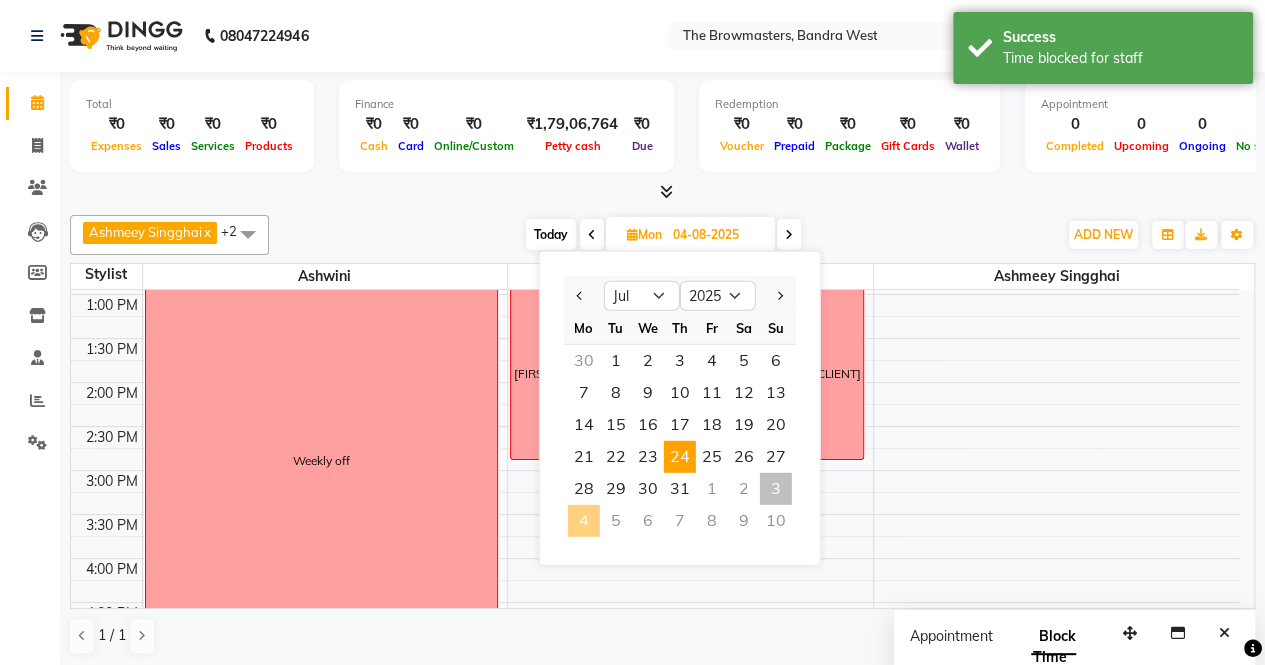 click on "24" at bounding box center (680, 457) 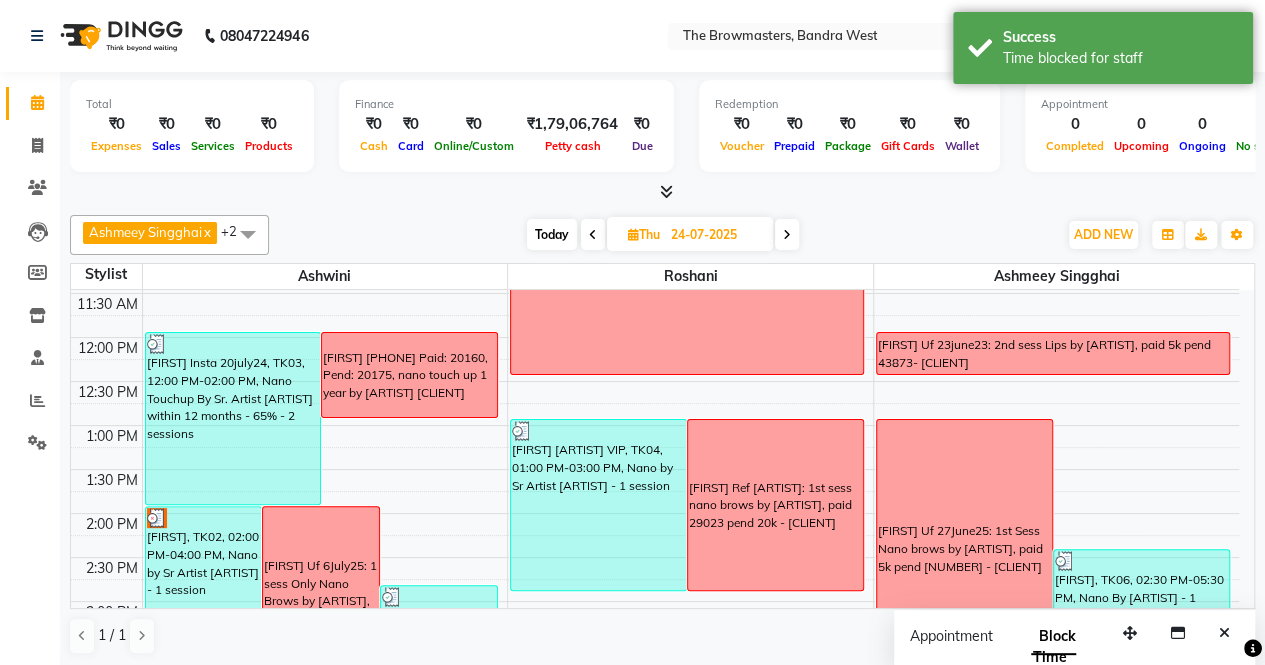 scroll, scrollTop: 298, scrollLeft: 0, axis: vertical 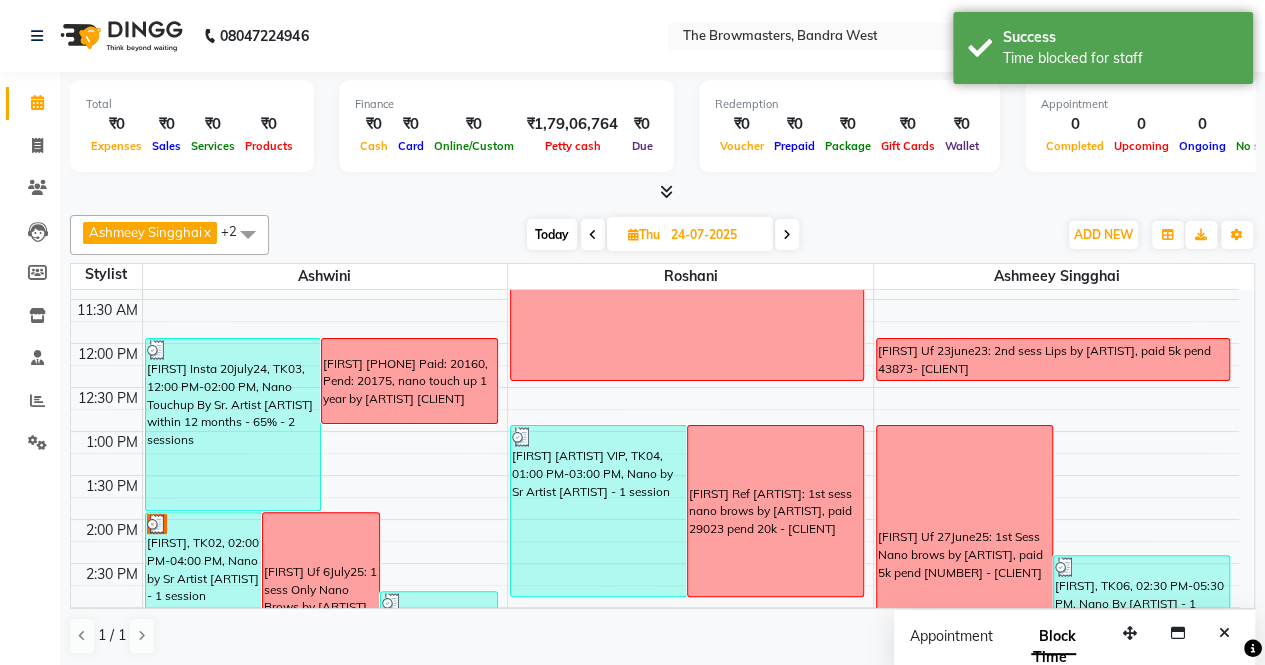 click on "[FIRST] Uf 23june23: 2nd sess Lips by [ARTIST], paid 5k pend 43873- [CLIENT]" at bounding box center (1053, 360) 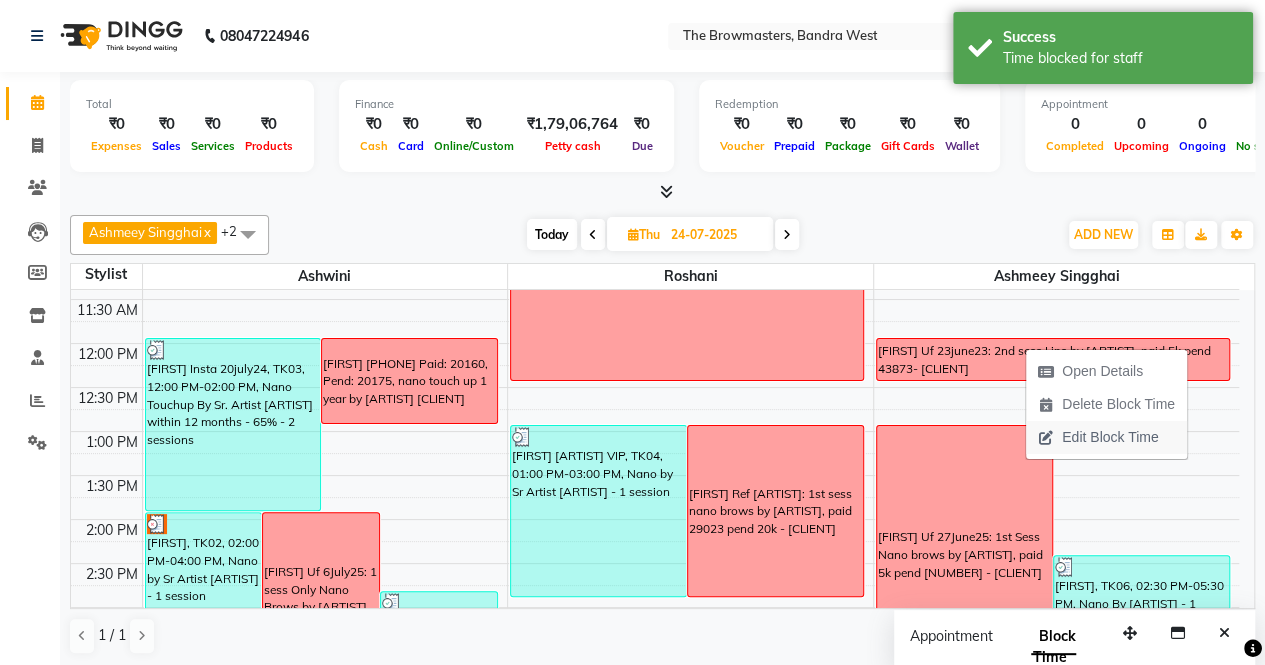 click on "Edit Block Time" at bounding box center (1110, 437) 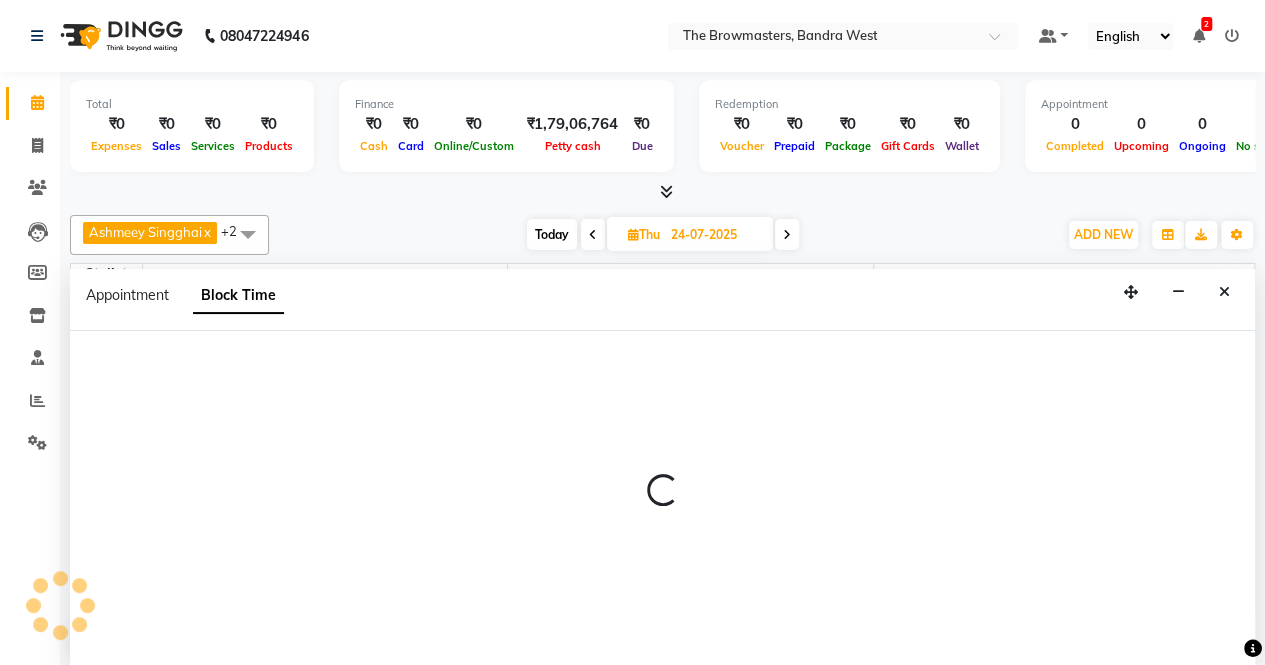scroll, scrollTop: 0, scrollLeft: 0, axis: both 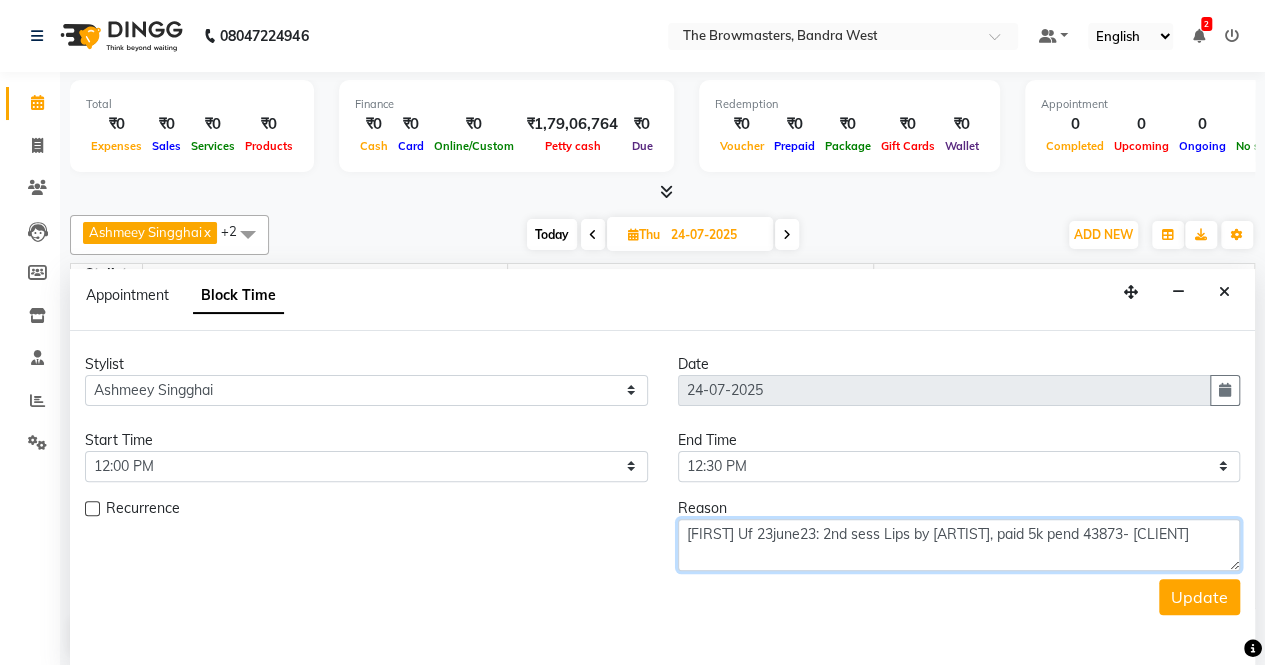 drag, startPoint x: 1200, startPoint y: 528, endPoint x: 660, endPoint y: 523, distance: 540.02313 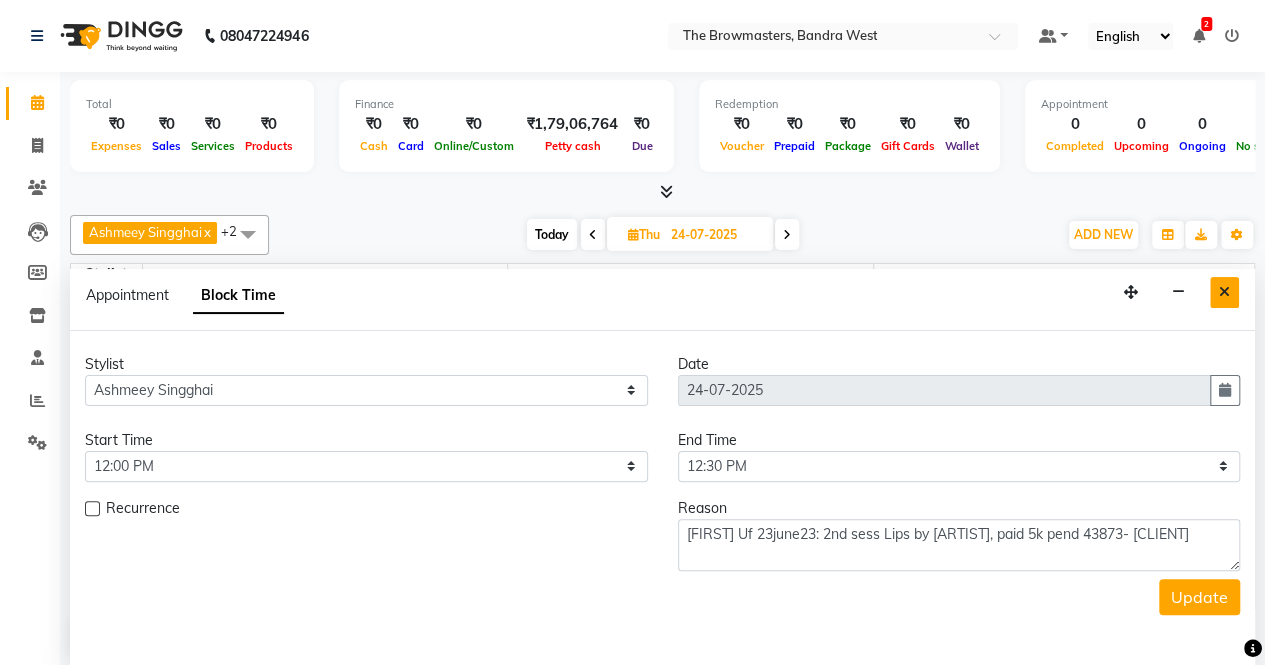 click at bounding box center (1224, 292) 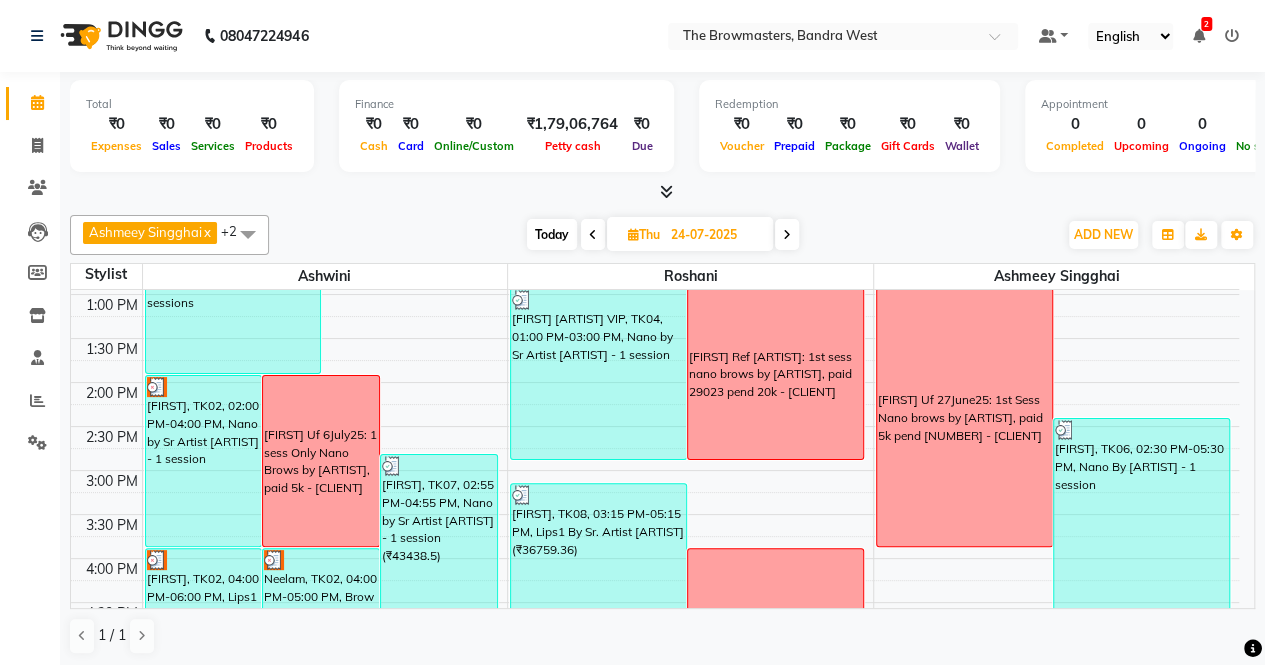 click on "24-07-2025" at bounding box center [715, 235] 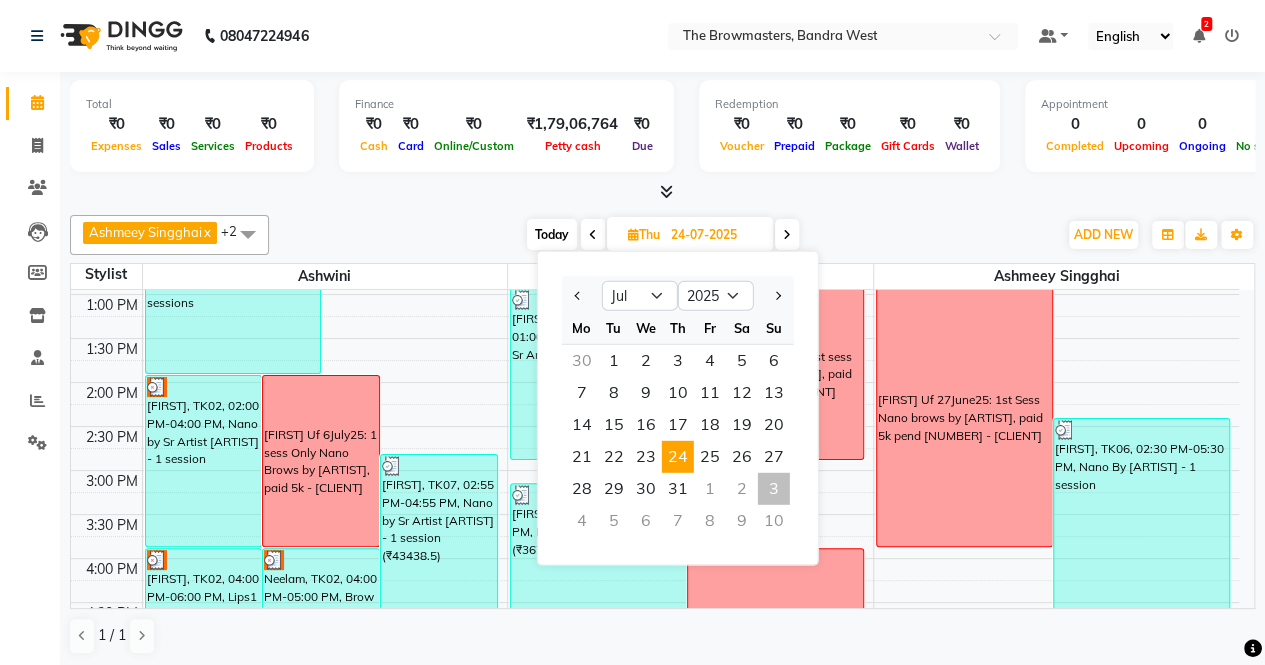 click on "3" at bounding box center (774, 489) 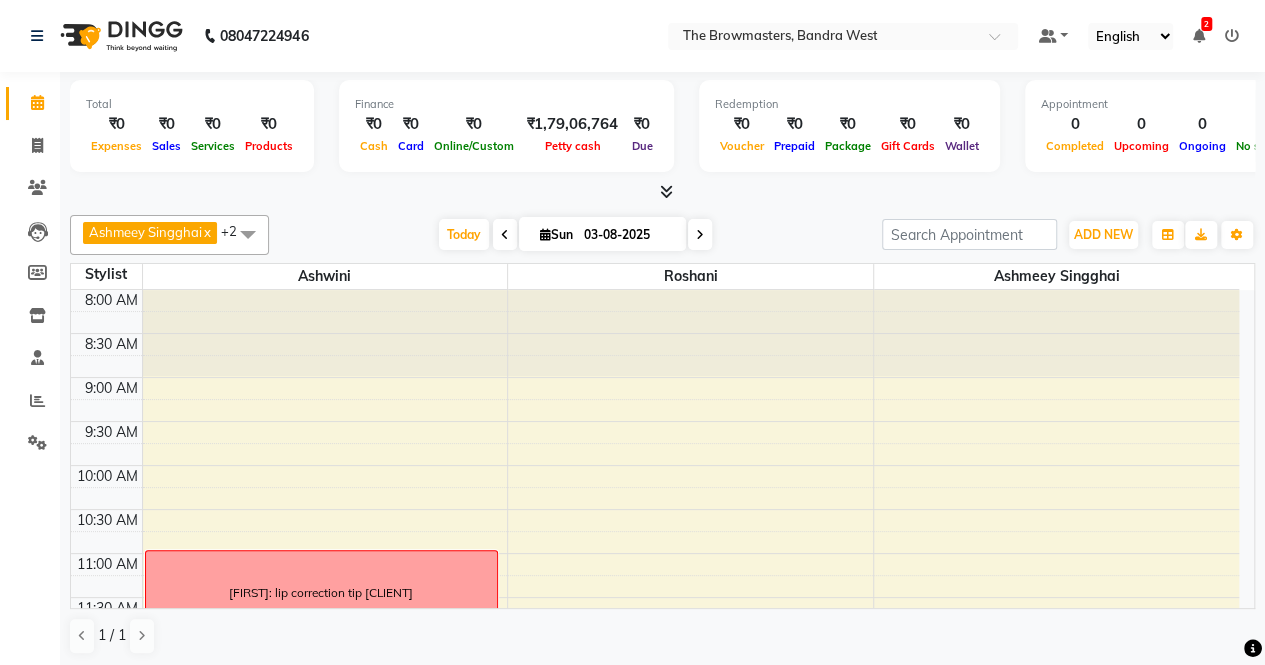 scroll, scrollTop: 803, scrollLeft: 0, axis: vertical 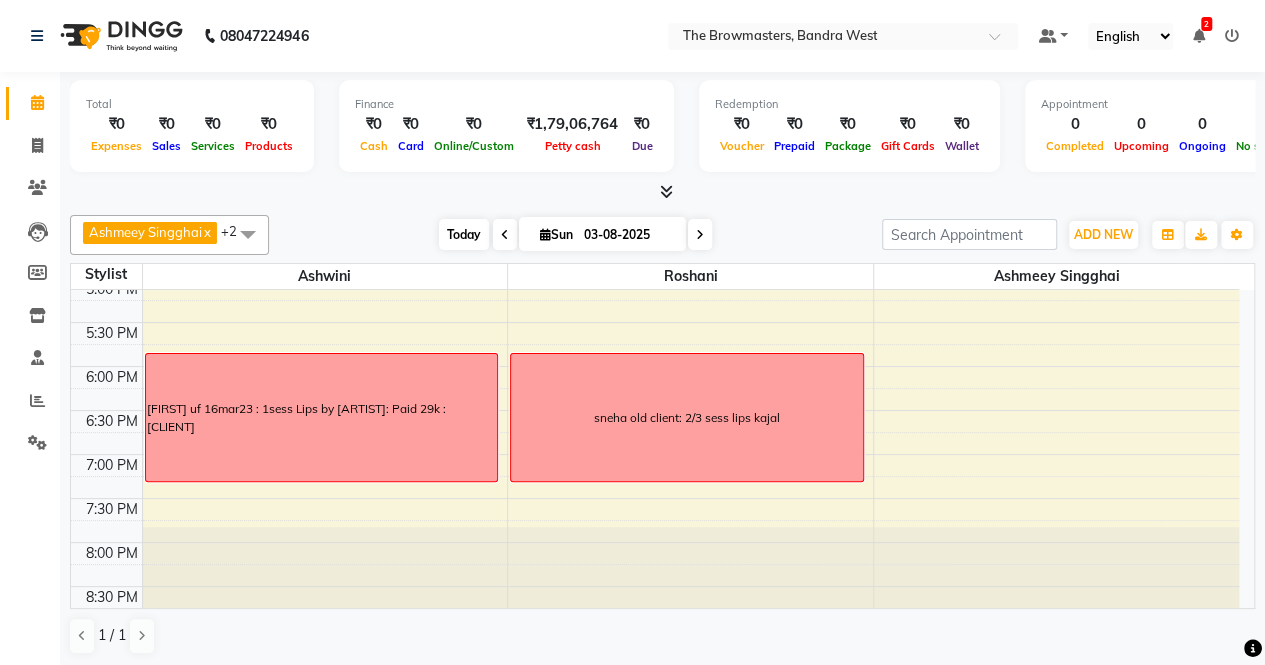 click on "Today" at bounding box center [464, 234] 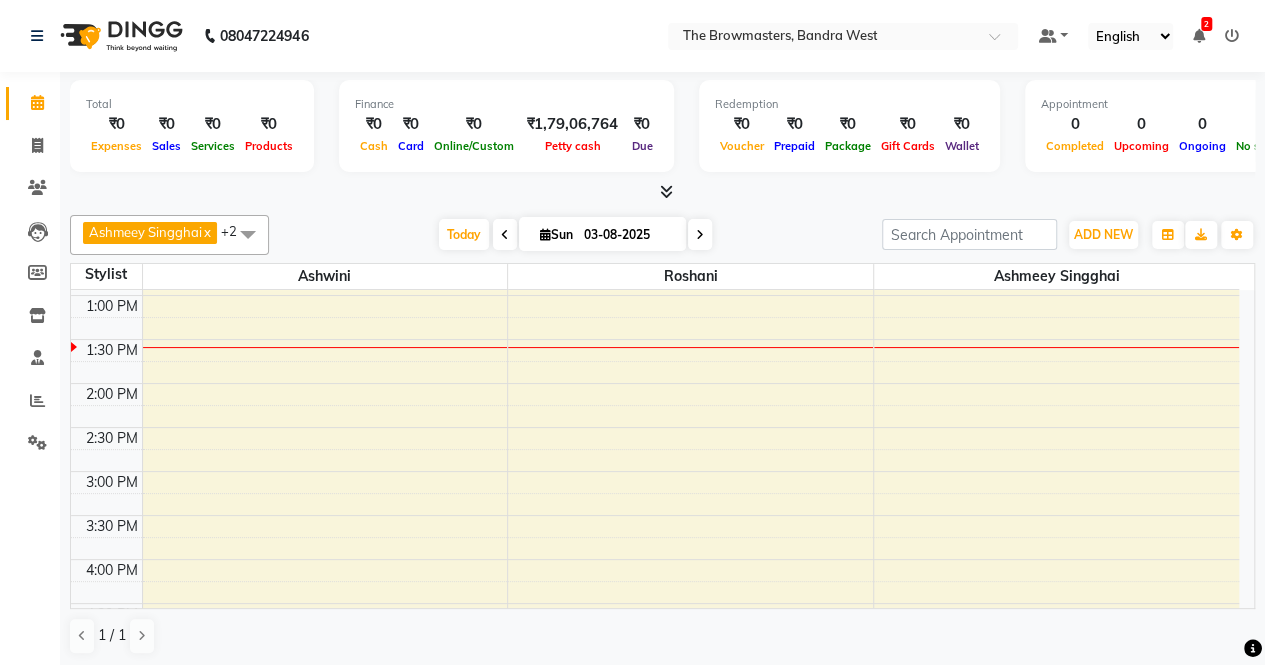 click on "03-08-2025" at bounding box center (628, 235) 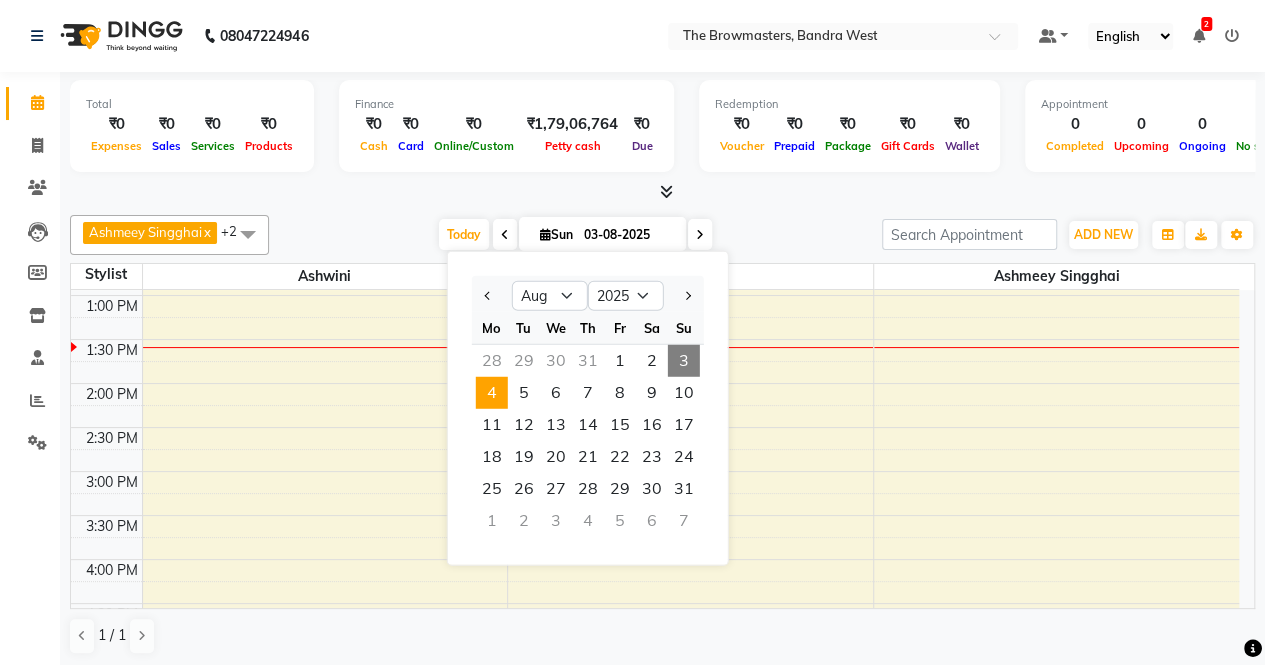 click on "4" at bounding box center [492, 393] 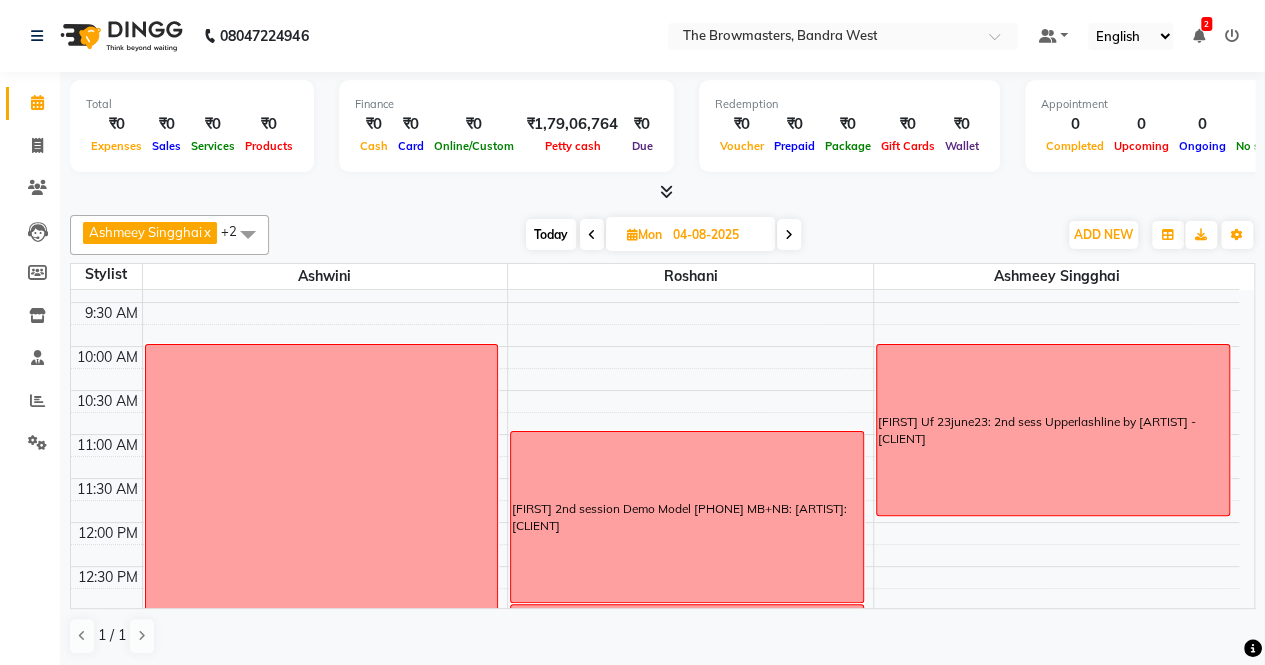 scroll, scrollTop: 106, scrollLeft: 0, axis: vertical 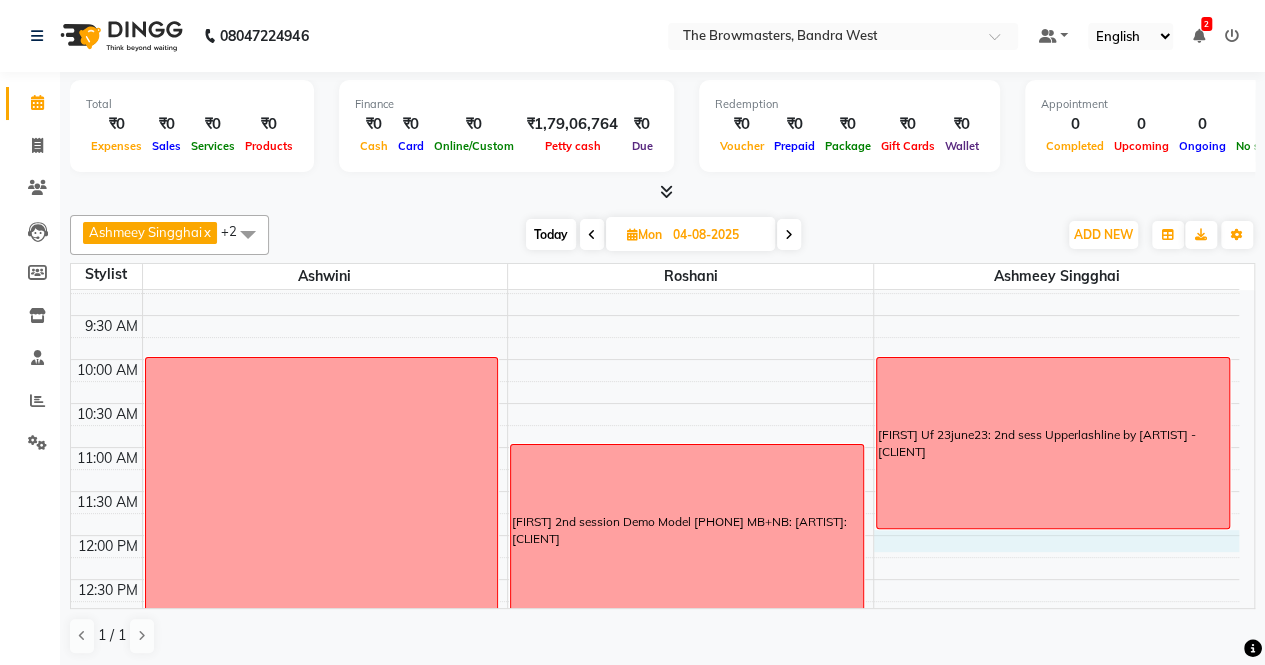 click on "8:00 AM 8:30 AM 9:00 AM 9:30 AM 10:00 AM 10:30 AM 11:00 AM 11:30 AM 12:00 PM 12:30 PM 1:00 PM 1:30 PM 2:00 PM 2:30 PM 3:00 PM 3:30 PM 4:00 PM 4:30 PM 5:00 PM 5:30 PM 6:00 PM 6:30 PM 7:00 PM 7:30 PM 8:00 PM 8:30 PM  Weekly off   [FIRST] 2nd session Demo Model [PHONE] MB+NB: [ARTIST]: [CLIENT]   [FIRST] Insta 23june23: 2nd sess Upperlashline by [ARTIST] - [CLIENT]" at bounding box center [655, 755] 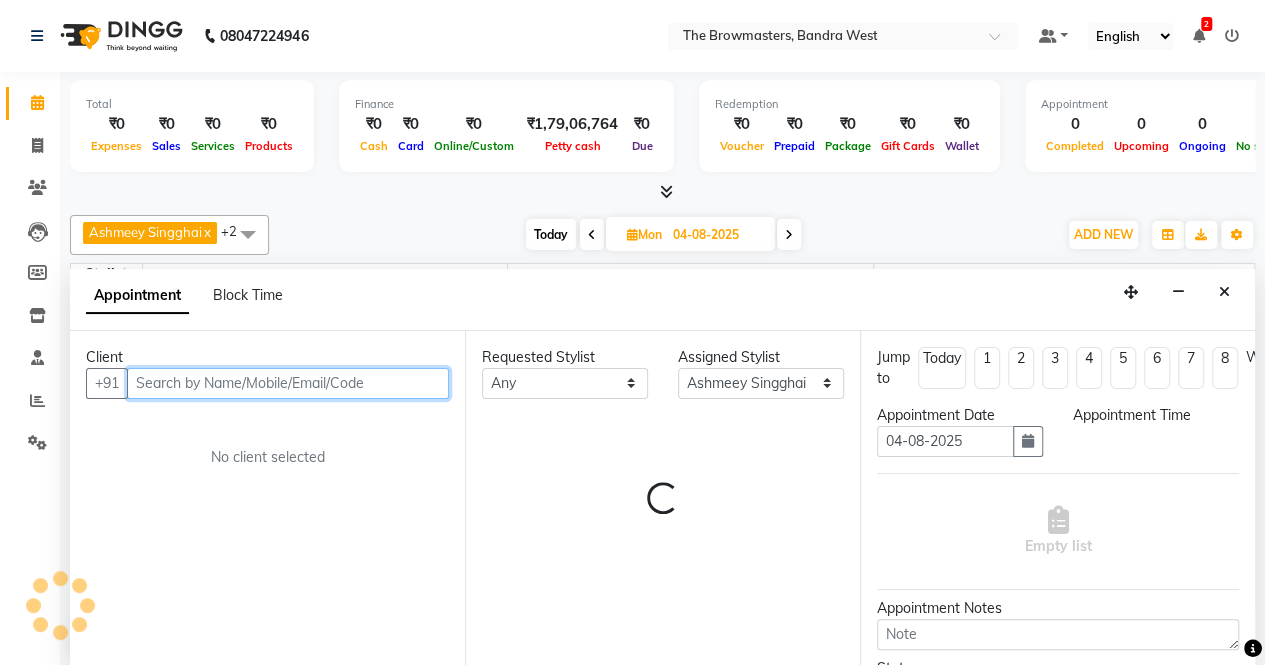 select on "720" 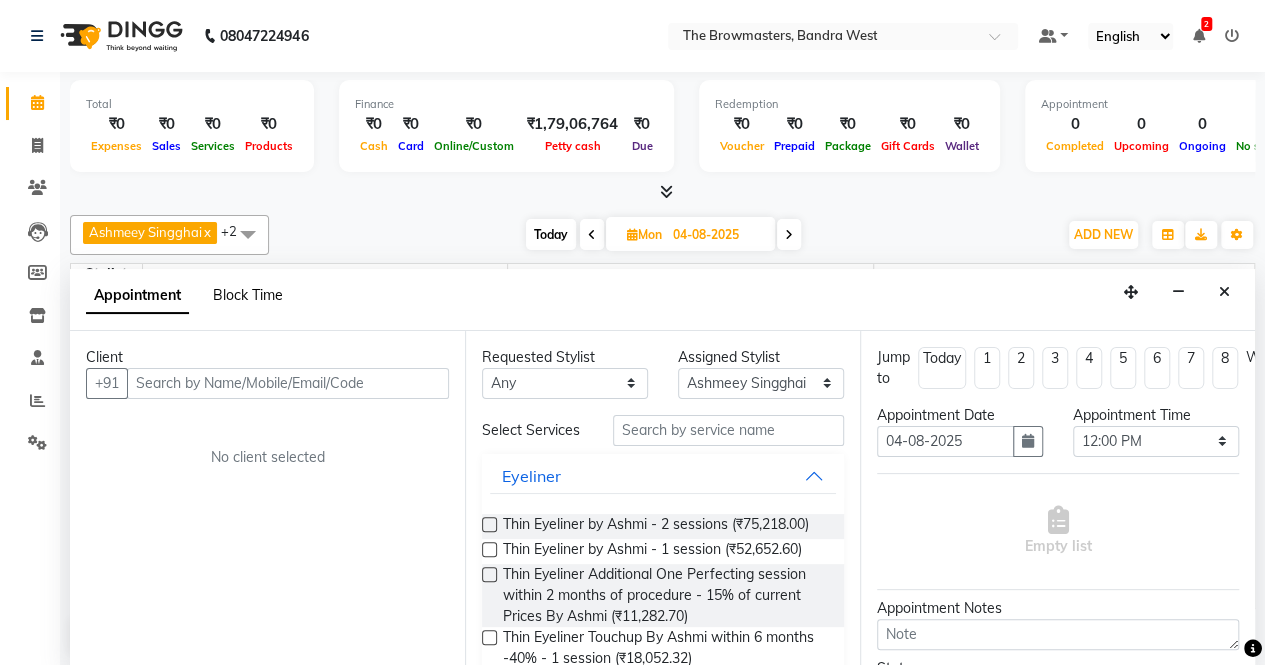click on "Block Time" at bounding box center (248, 295) 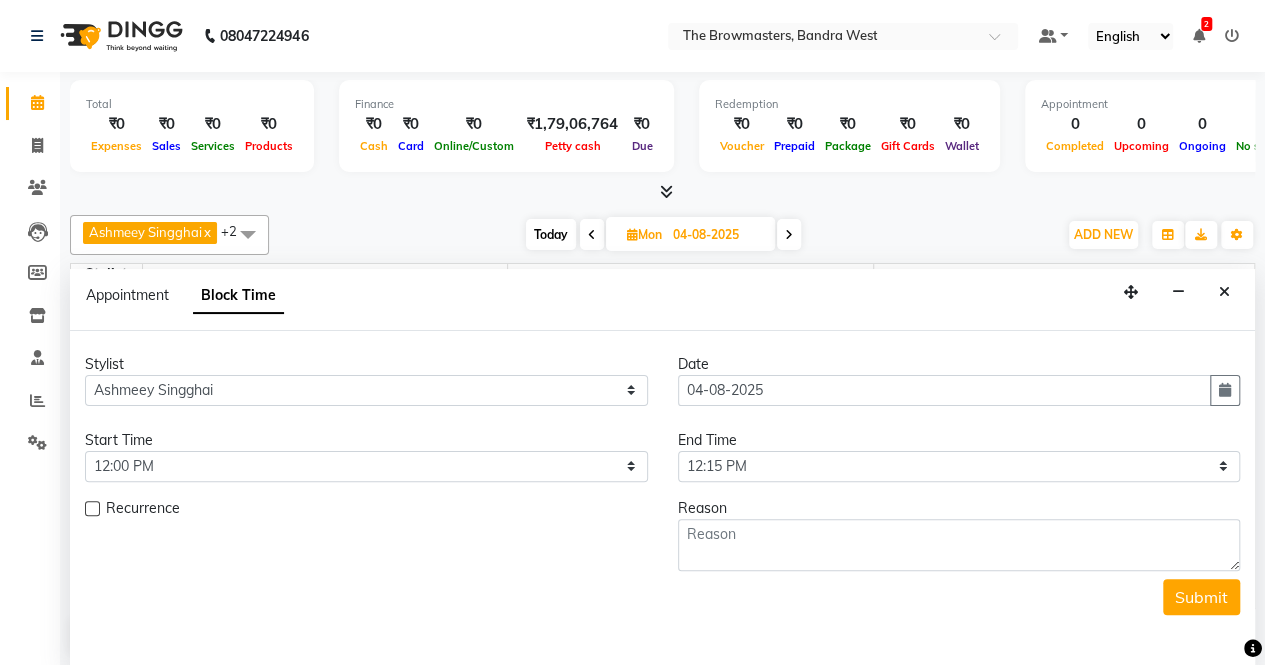 scroll, scrollTop: 435, scrollLeft: 0, axis: vertical 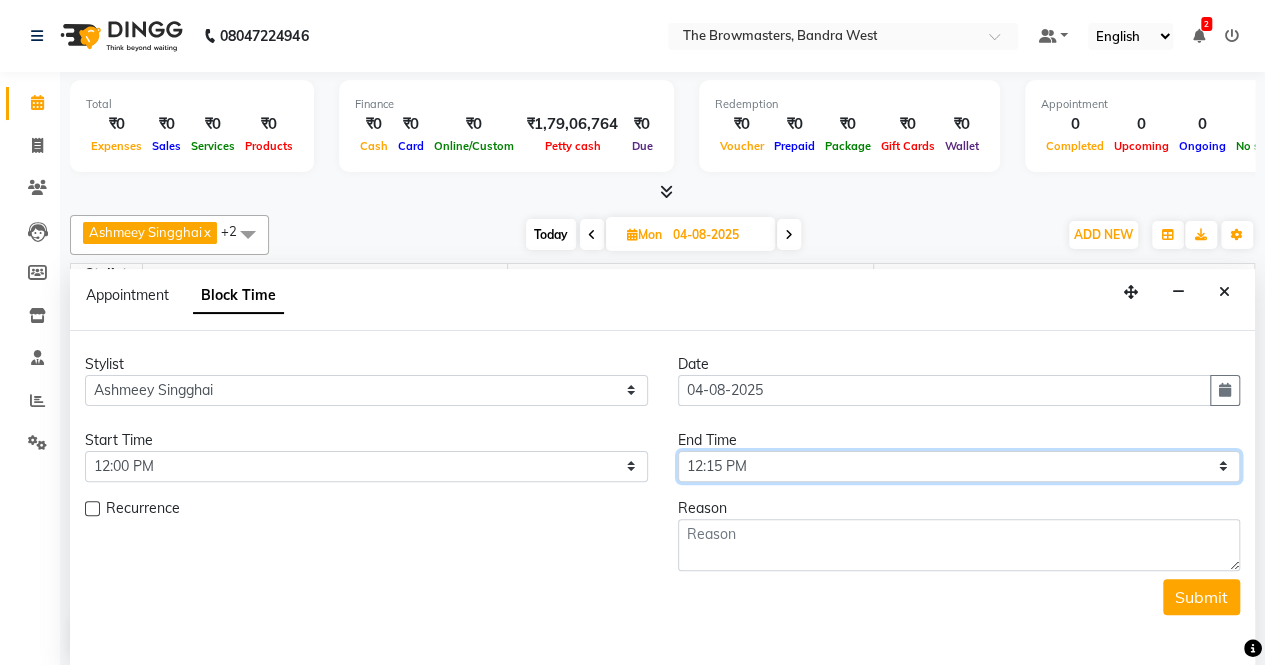 click on "Select 09:00 AM 09:15 AM 09:30 AM 09:45 AM 10:00 AM 10:15 AM 10:30 AM 10:45 AM 11:00 AM 11:15 AM 11:30 AM 11:45 AM 12:00 PM 12:15 PM 12:30 PM 12:45 PM 01:00 PM 01:15 PM 01:30 PM 01:45 PM 02:00 PM 02:15 PM 02:30 PM 02:45 PM 03:00 PM 03:15 PM 03:30 PM 03:45 PM 04:00 PM 04:15 PM 04:30 PM 04:45 PM 05:00 PM 05:15 PM 05:30 PM 05:45 PM 06:00 PM 06:15 PM 06:30 PM 06:45 PM 07:00 PM 07:15 PM 07:30 PM 07:45 PM 08:00 PM" at bounding box center (959, 466) 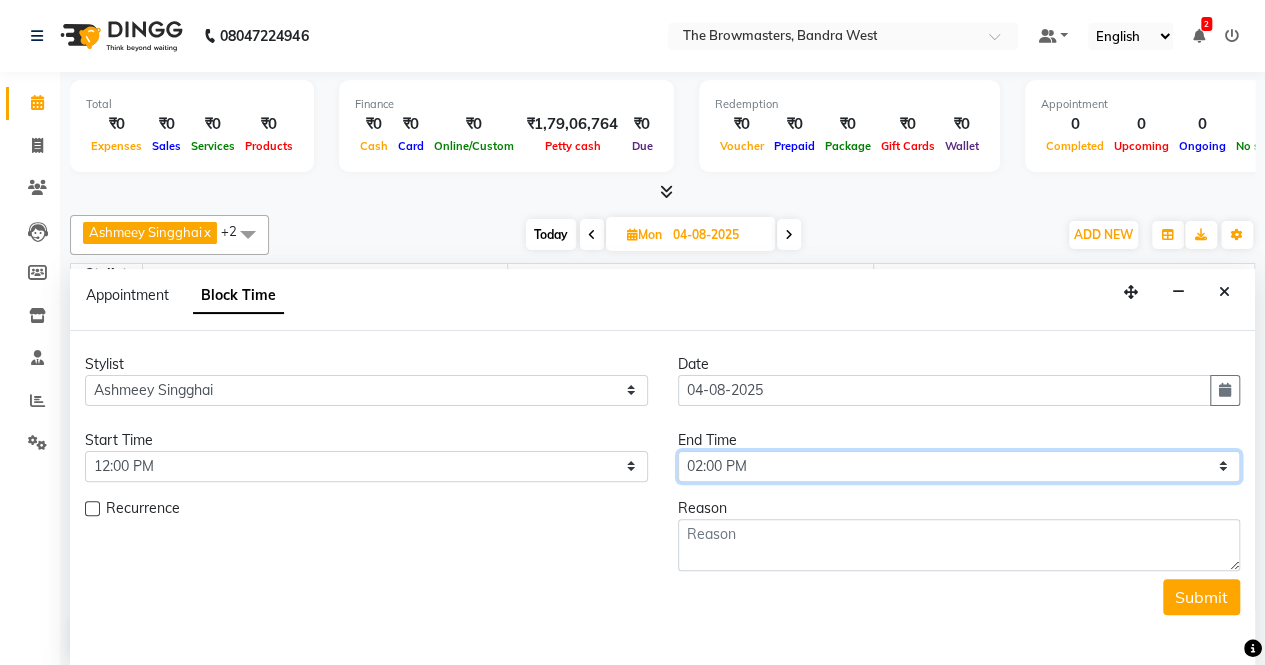 click on "Select 09:00 AM 09:15 AM 09:30 AM 09:45 AM 10:00 AM 10:15 AM 10:30 AM 10:45 AM 11:00 AM 11:15 AM 11:30 AM 11:45 AM 12:00 PM 12:15 PM 12:30 PM 12:45 PM 01:00 PM 01:15 PM 01:30 PM 01:45 PM 02:00 PM 02:15 PM 02:30 PM 02:45 PM 03:00 PM 03:15 PM 03:30 PM 03:45 PM 04:00 PM 04:15 PM 04:30 PM 04:45 PM 05:00 PM 05:15 PM 05:30 PM 05:45 PM 06:00 PM 06:15 PM 06:30 PM 06:45 PM 07:00 PM 07:15 PM 07:30 PM 07:45 PM 08:00 PM" at bounding box center (959, 466) 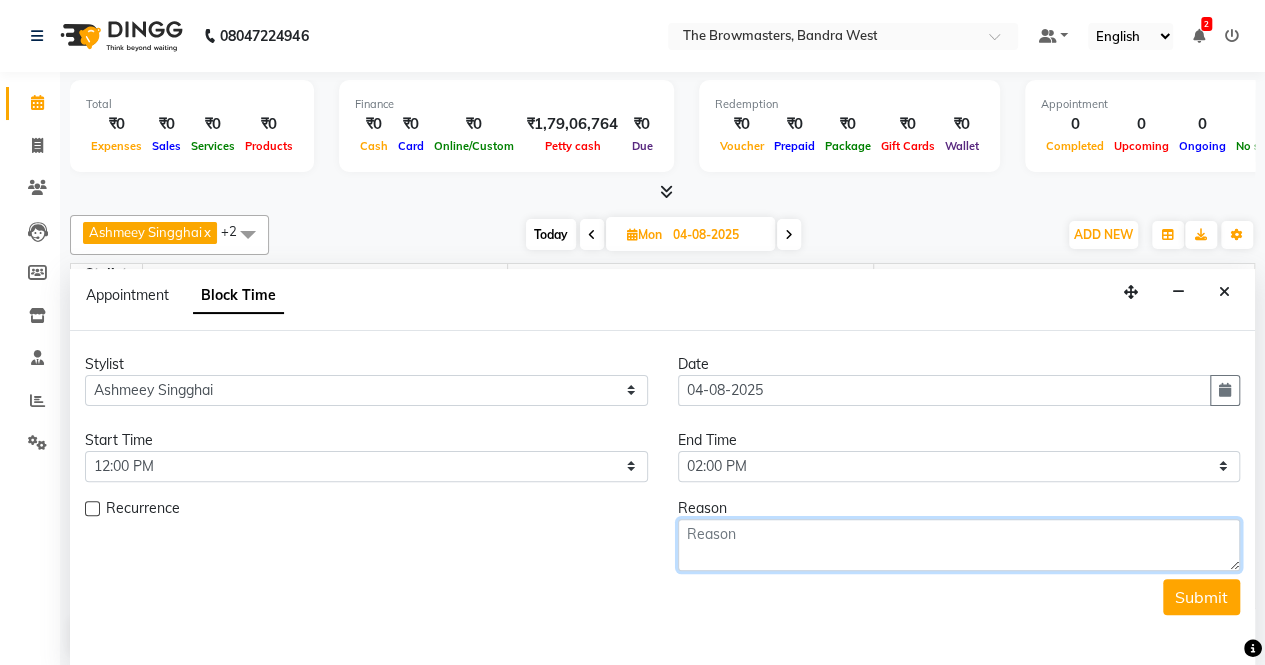 click at bounding box center [959, 545] 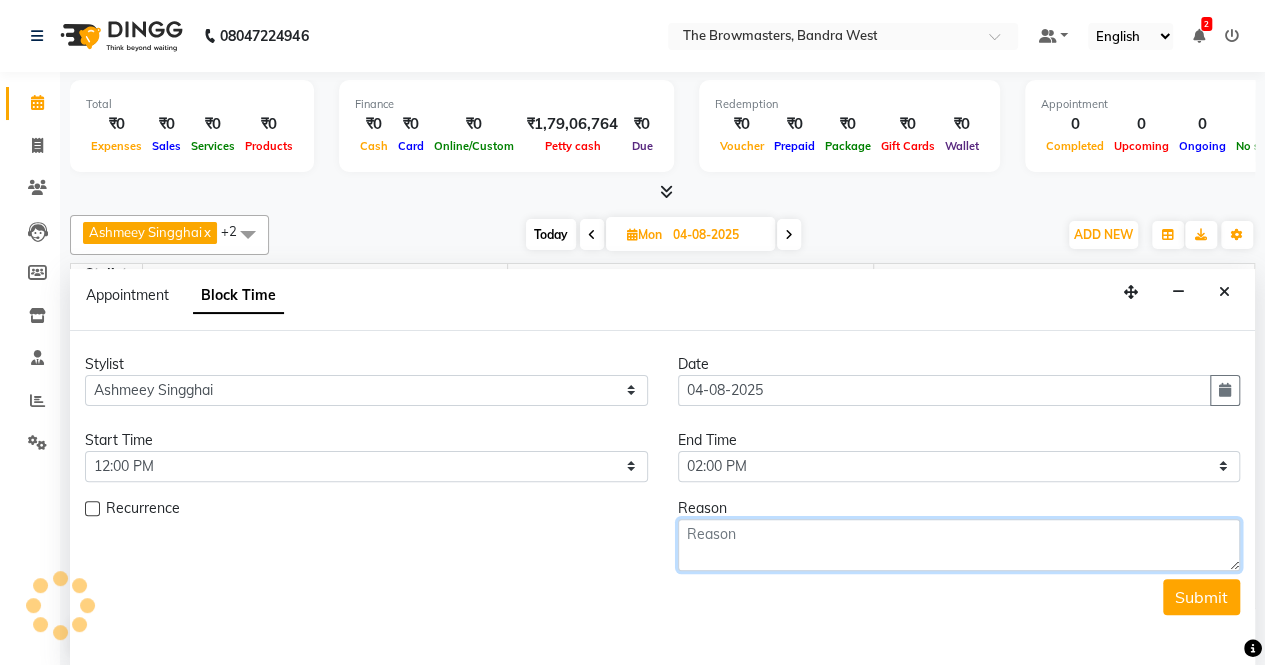paste on "[FIRST] Uf 23june23: 2nd sess Lips by [ARTIST], paid 5k pend 43873- [CLIENT]" 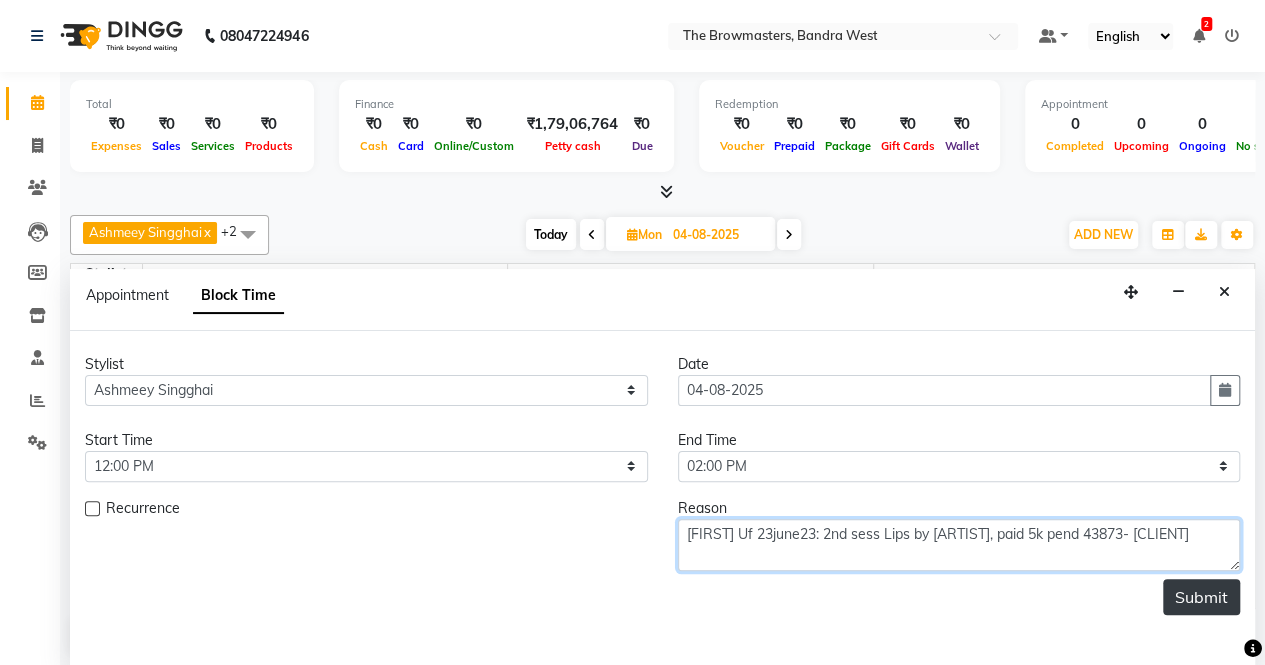 type on "[FIRST] Uf 23june23: 2nd sess Lips by [ARTIST], paid 5k pend 43873- [CLIENT]" 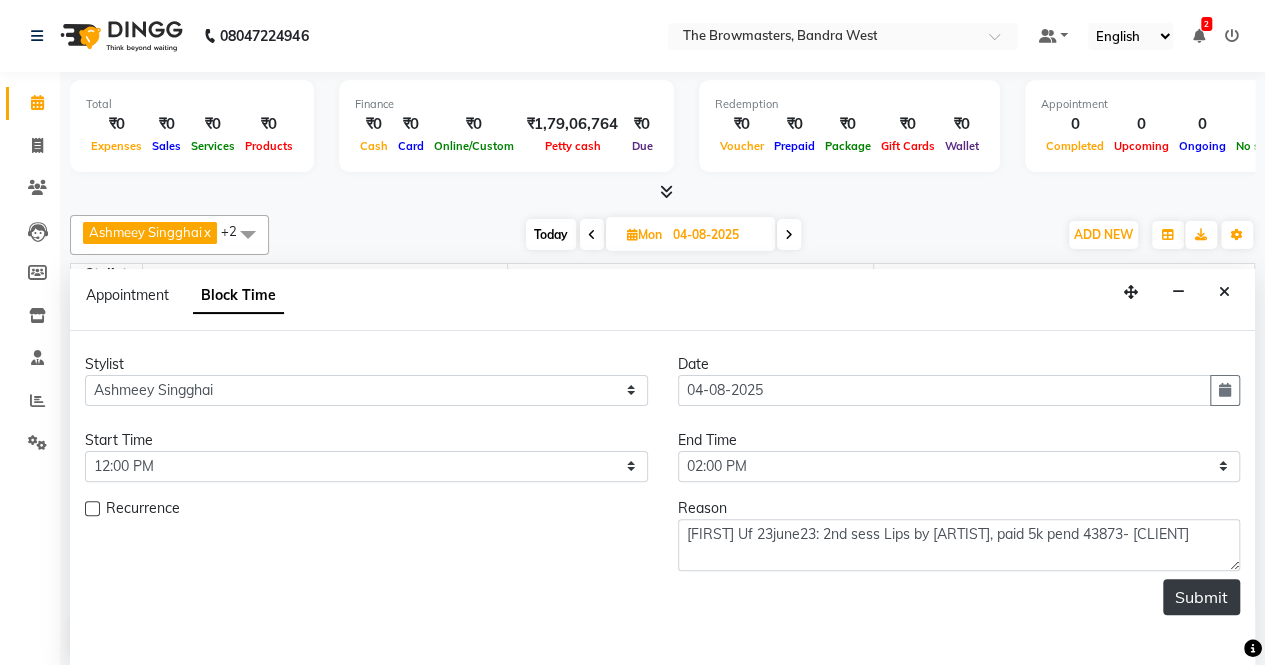 click on "Submit" at bounding box center (1201, 597) 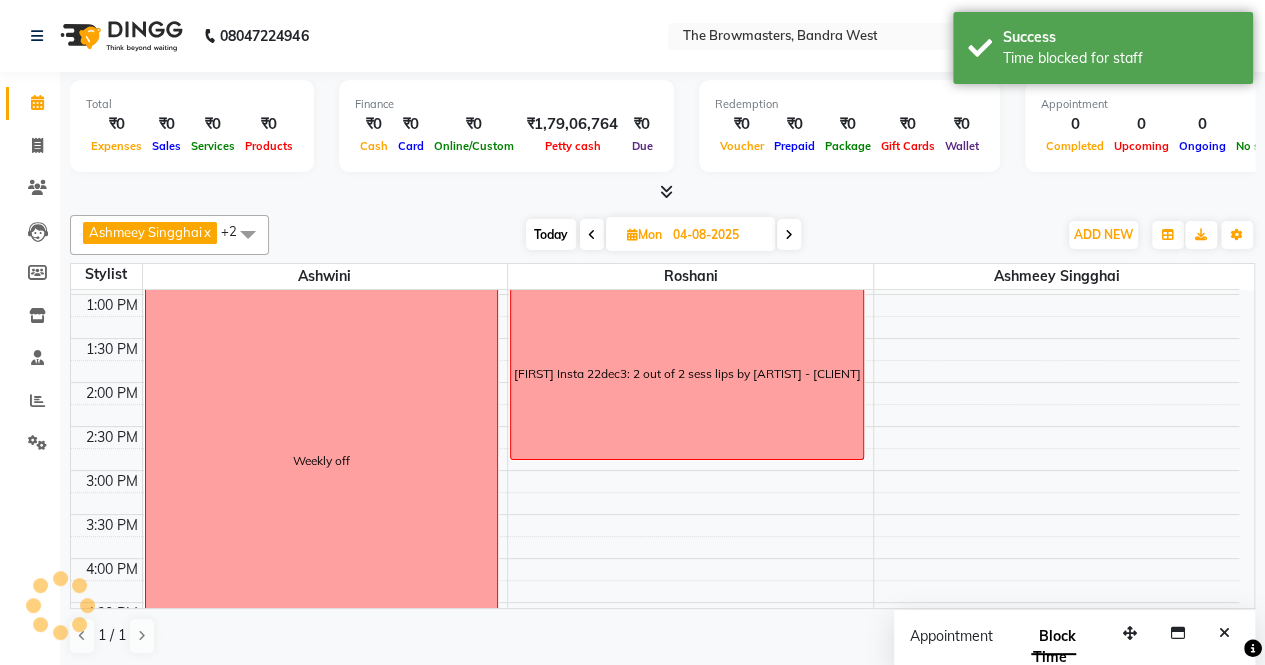 scroll, scrollTop: 0, scrollLeft: 0, axis: both 